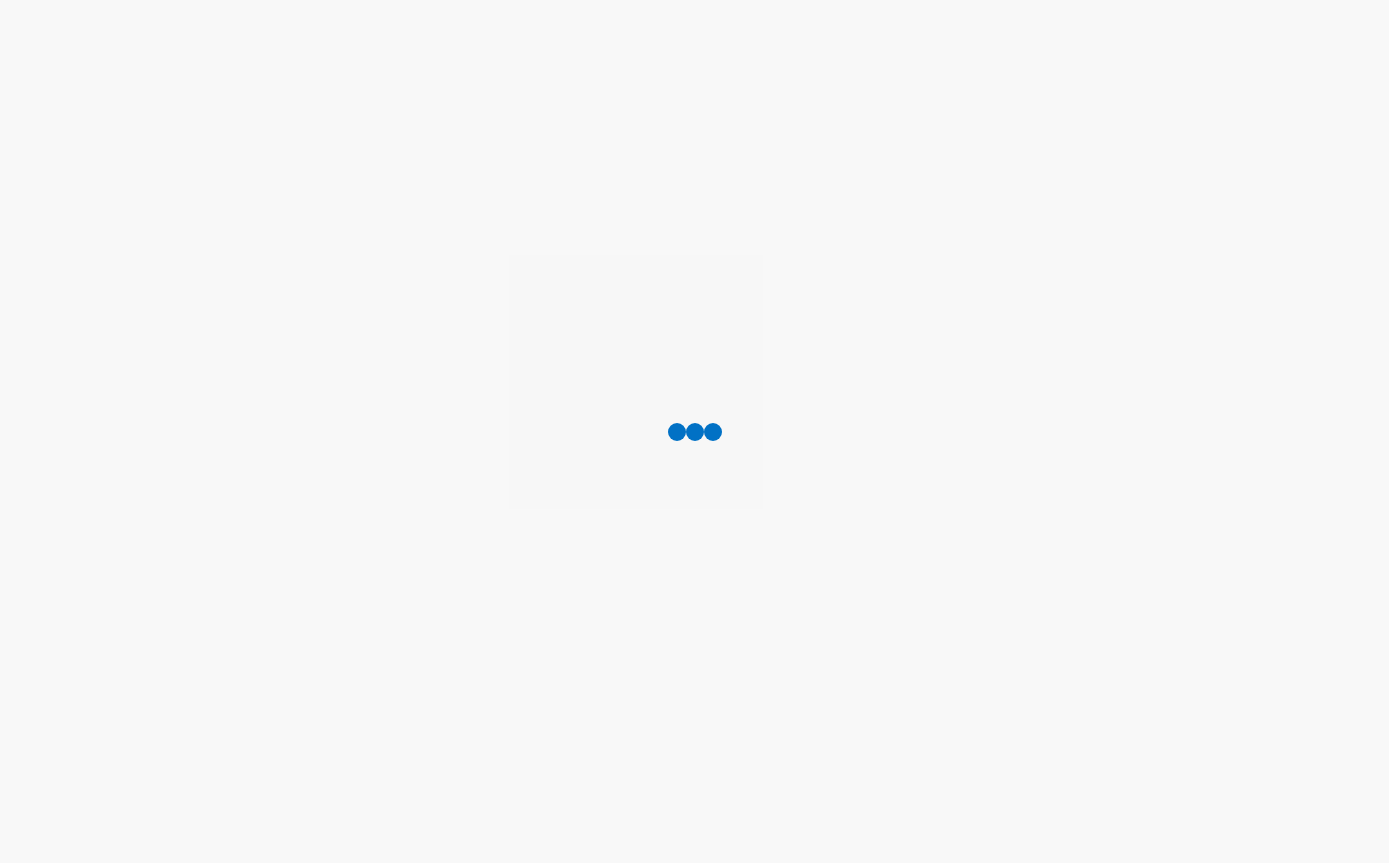 scroll, scrollTop: 0, scrollLeft: 0, axis: both 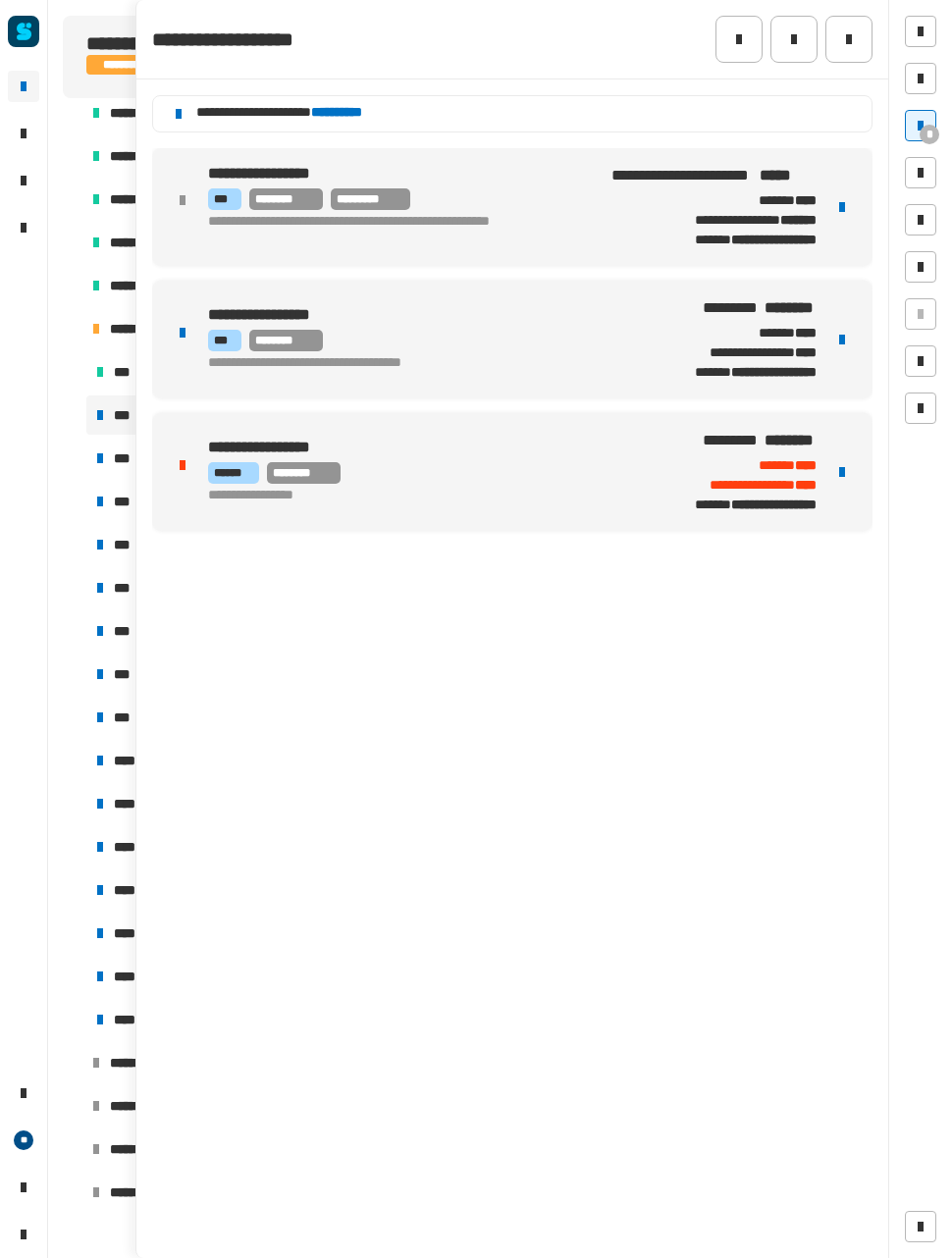 click 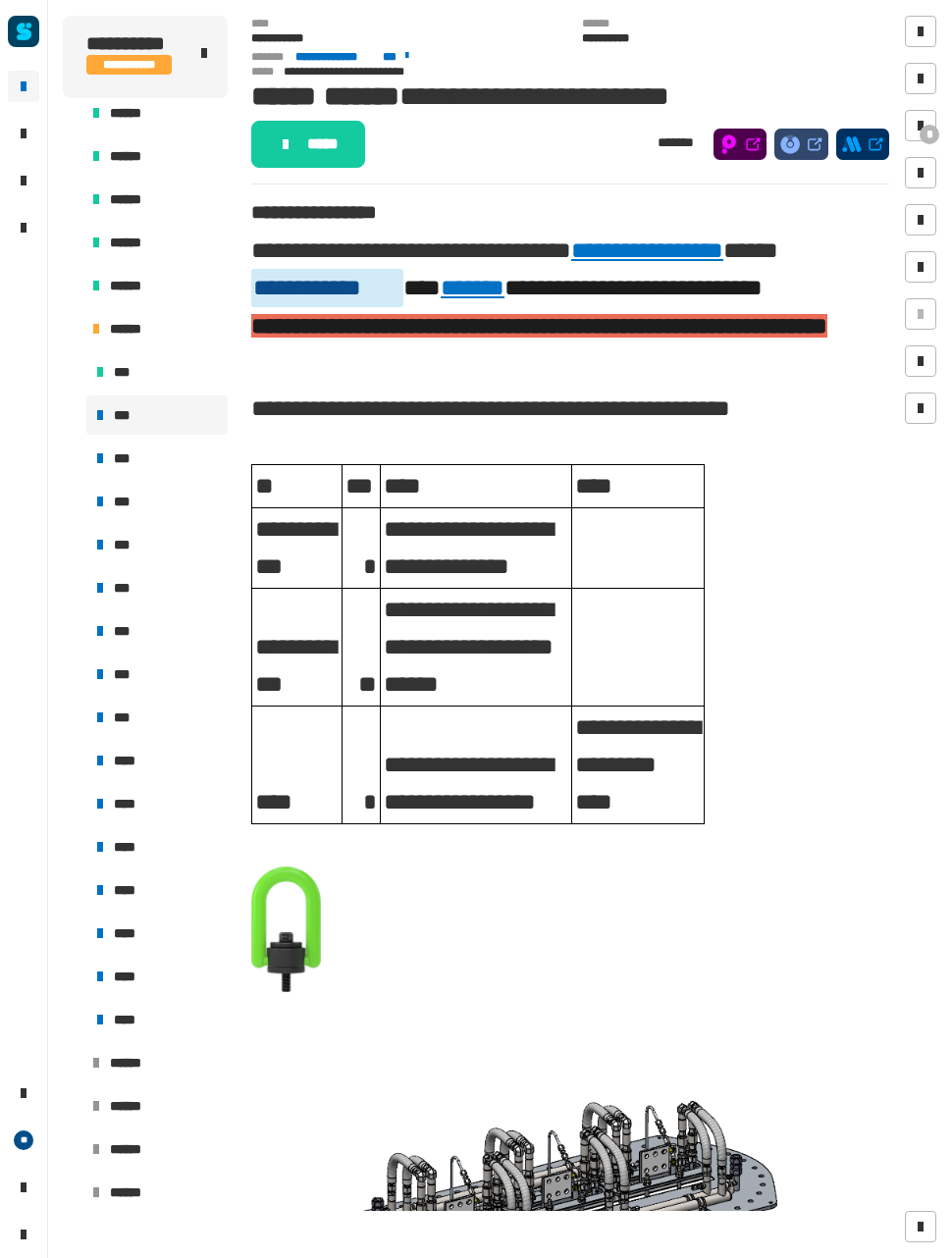 click on "*******" 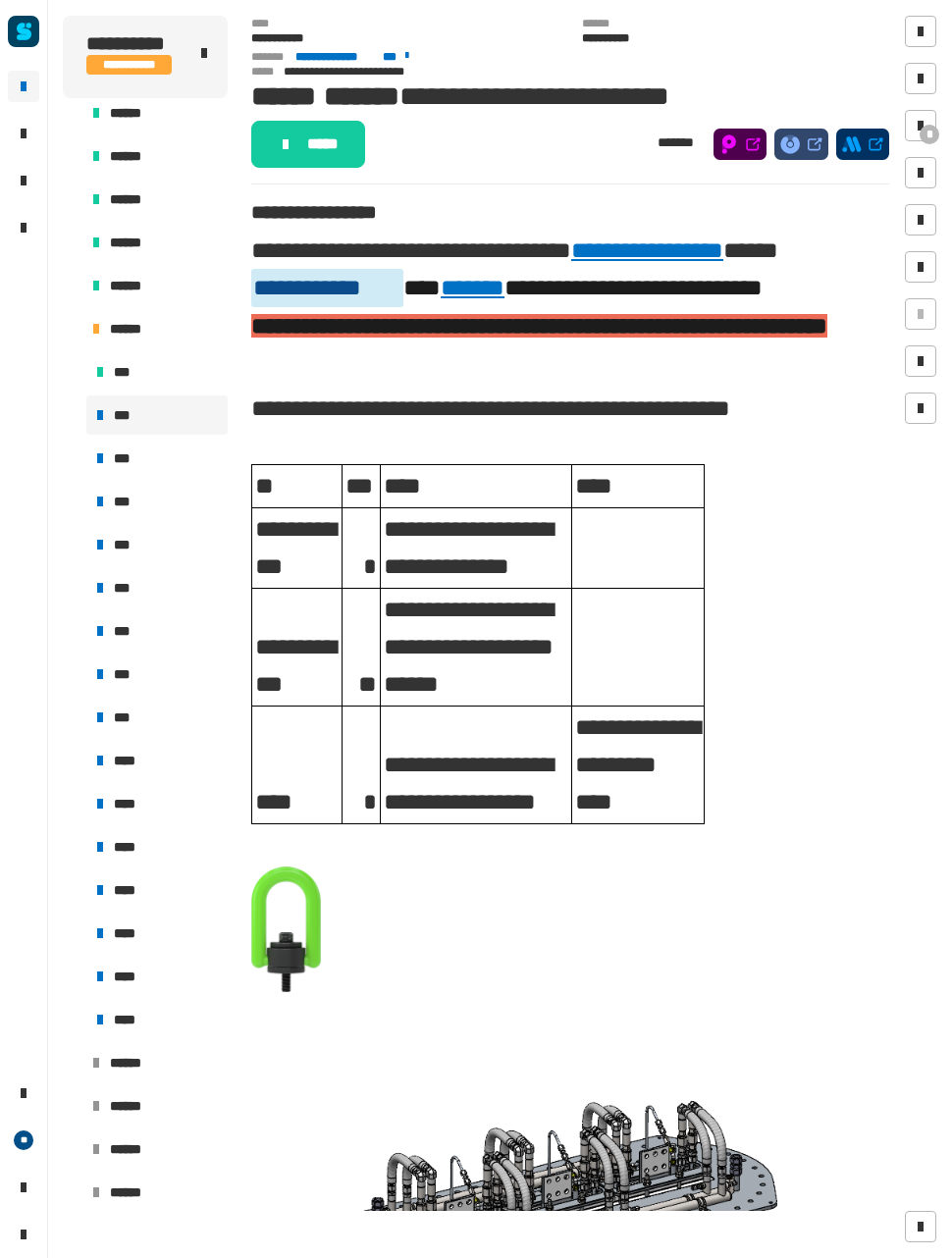 click on "*****" 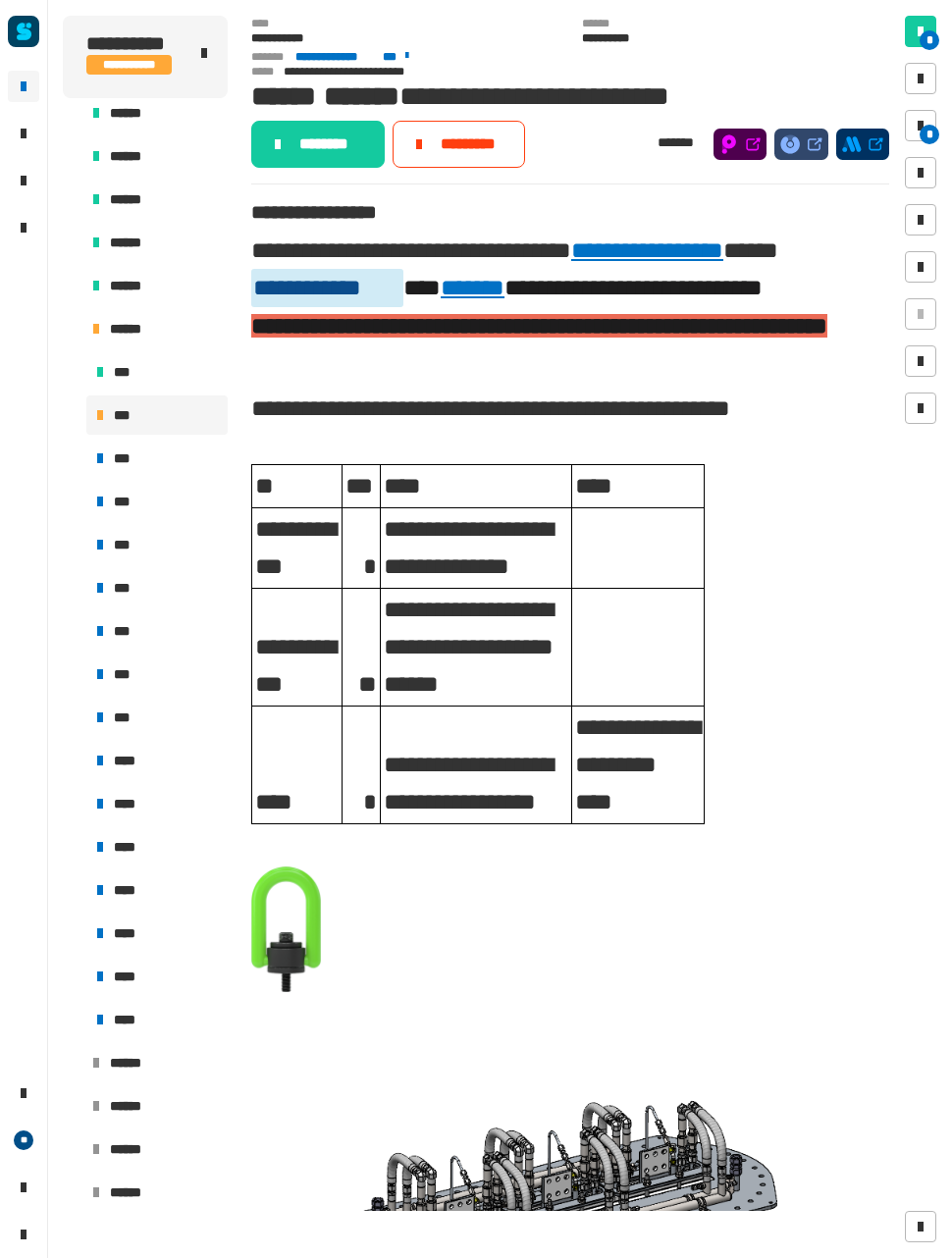 click on "********" 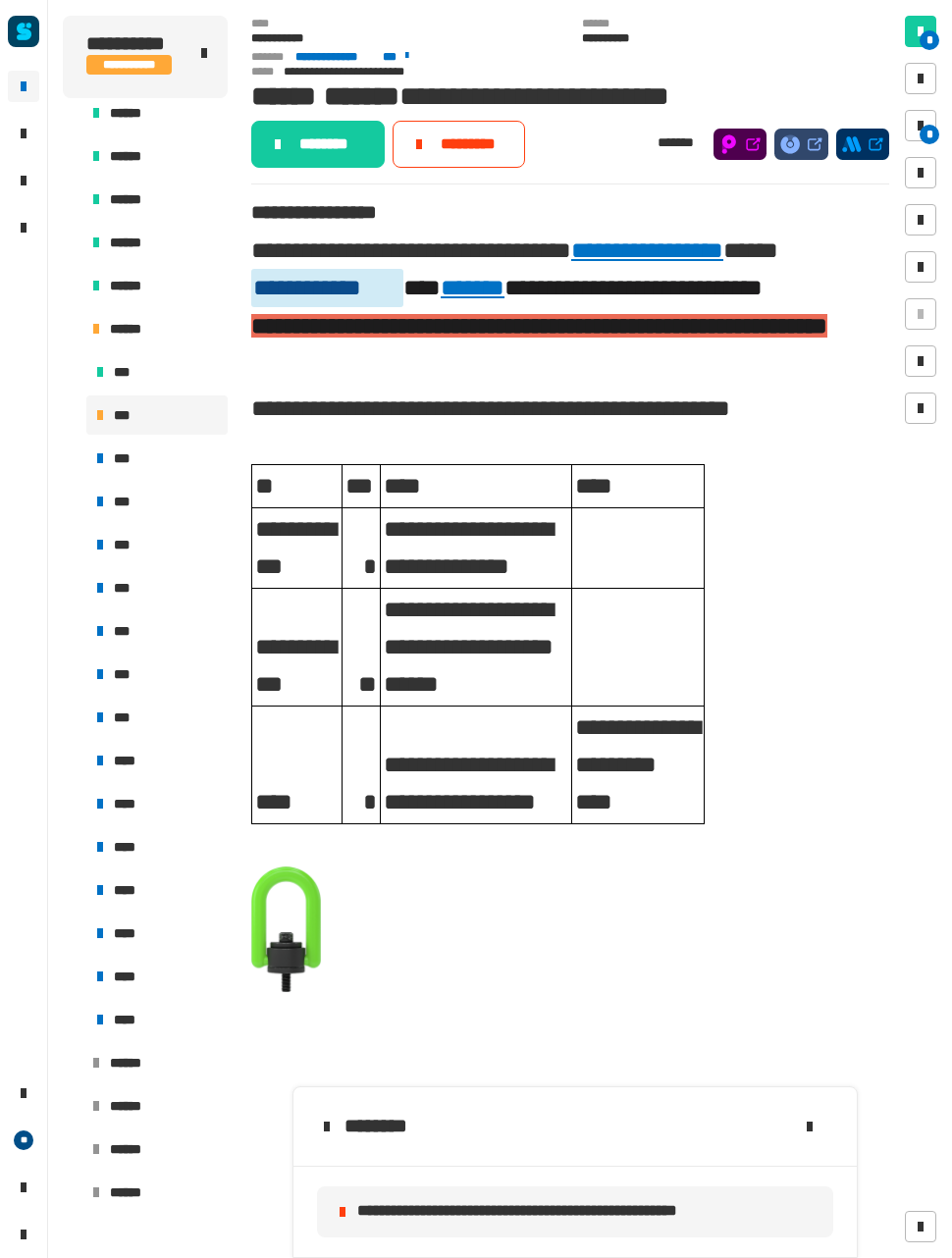 click on "*" at bounding box center (929, 134) 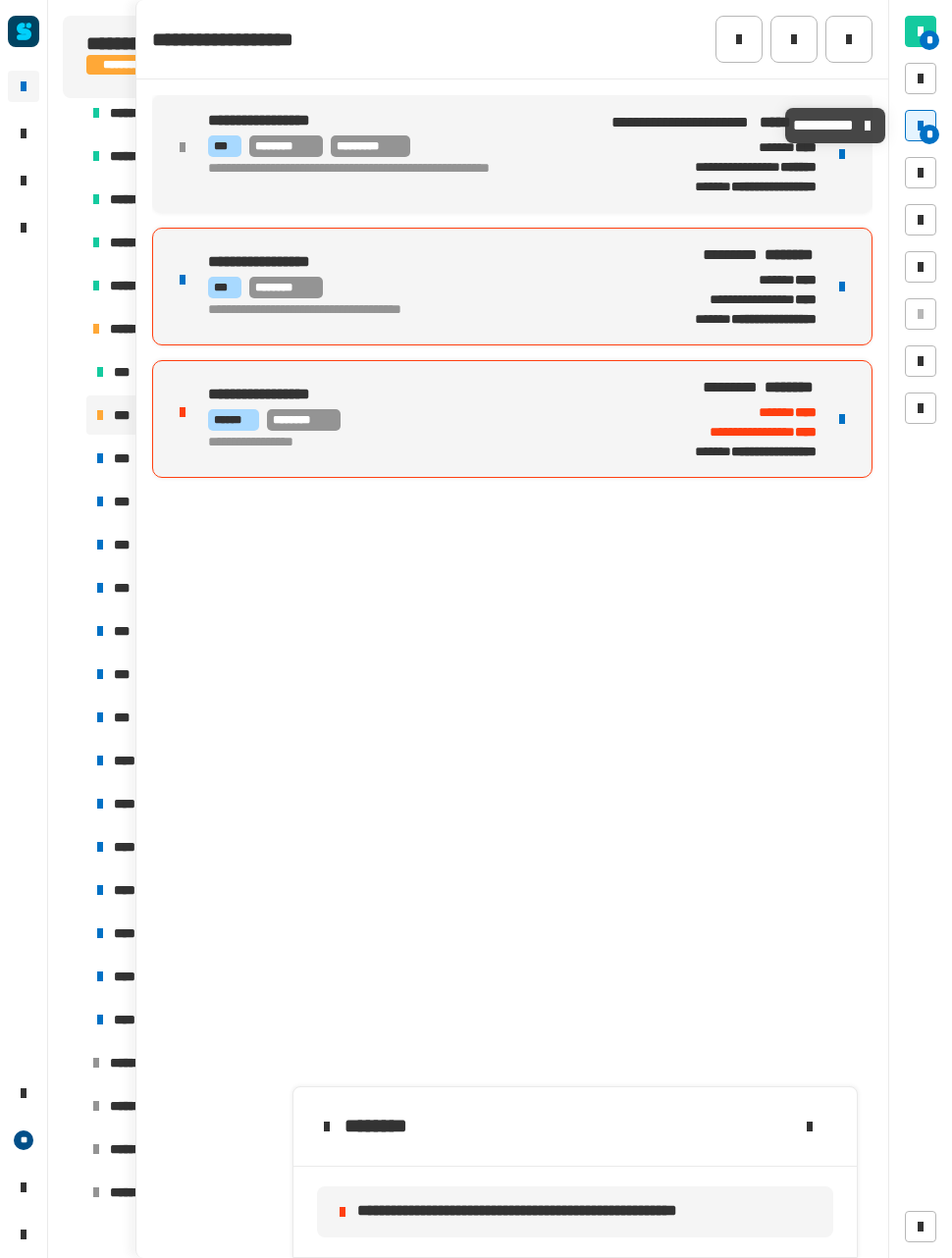 click on "**********" at bounding box center [424, 263] 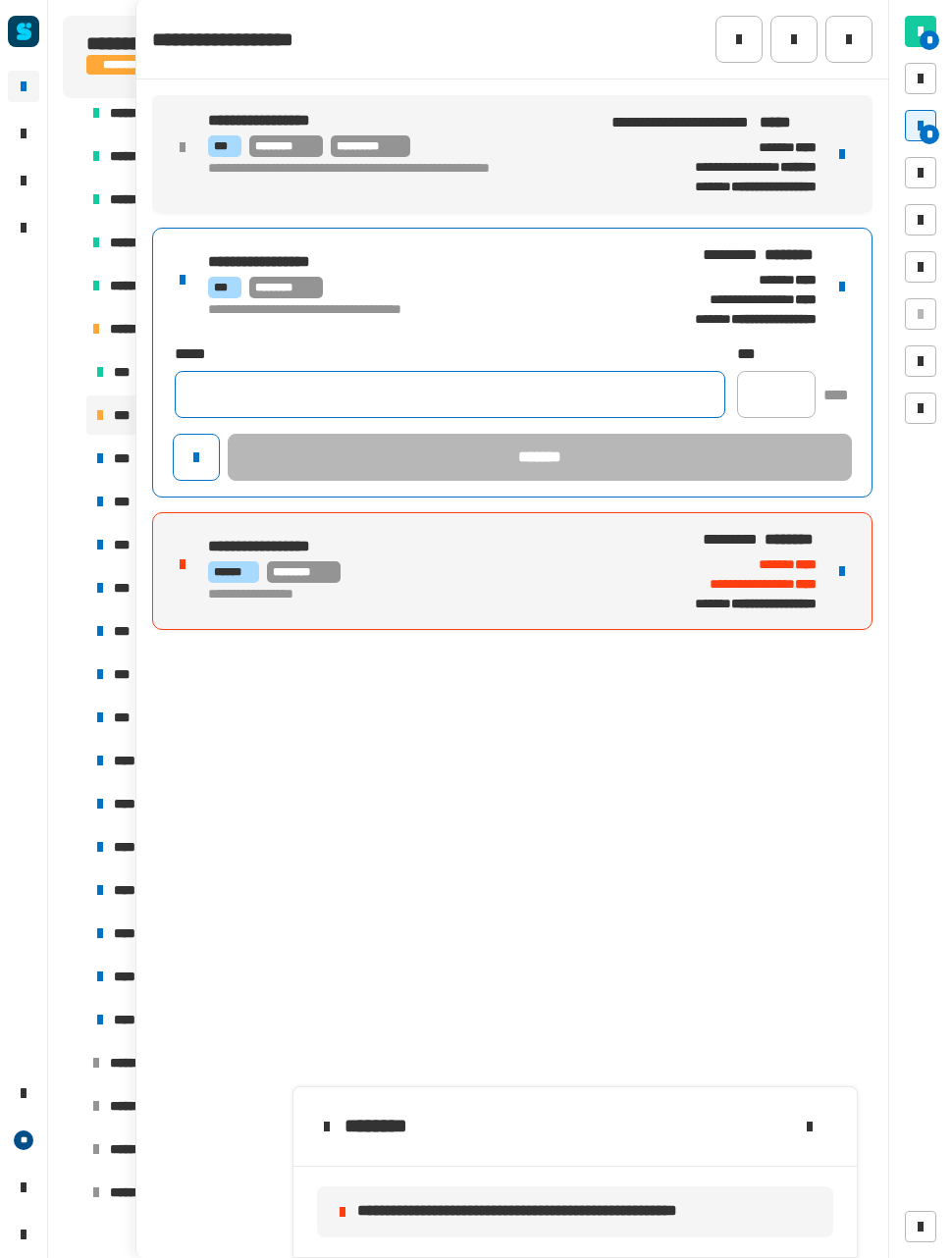click 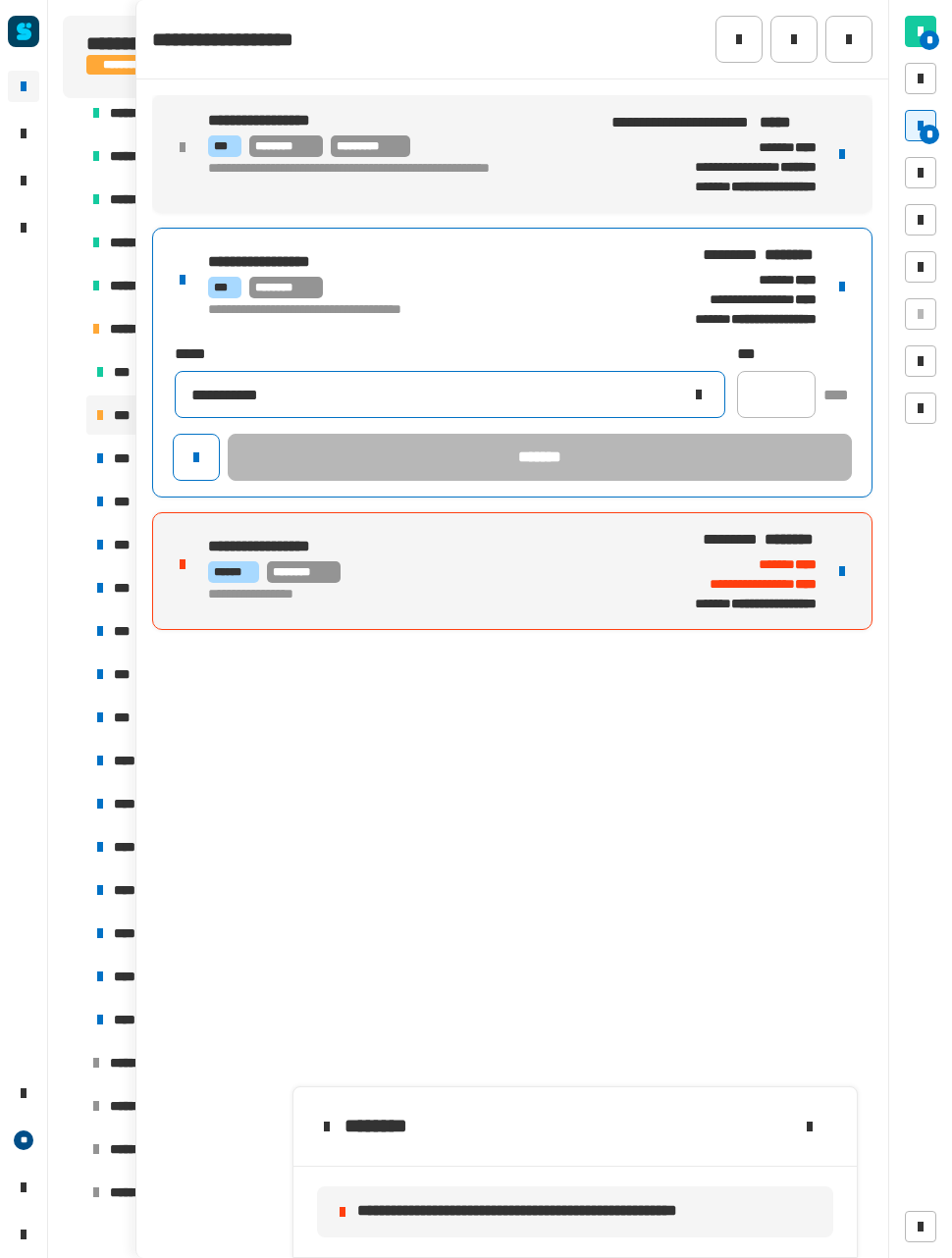 type on "**********" 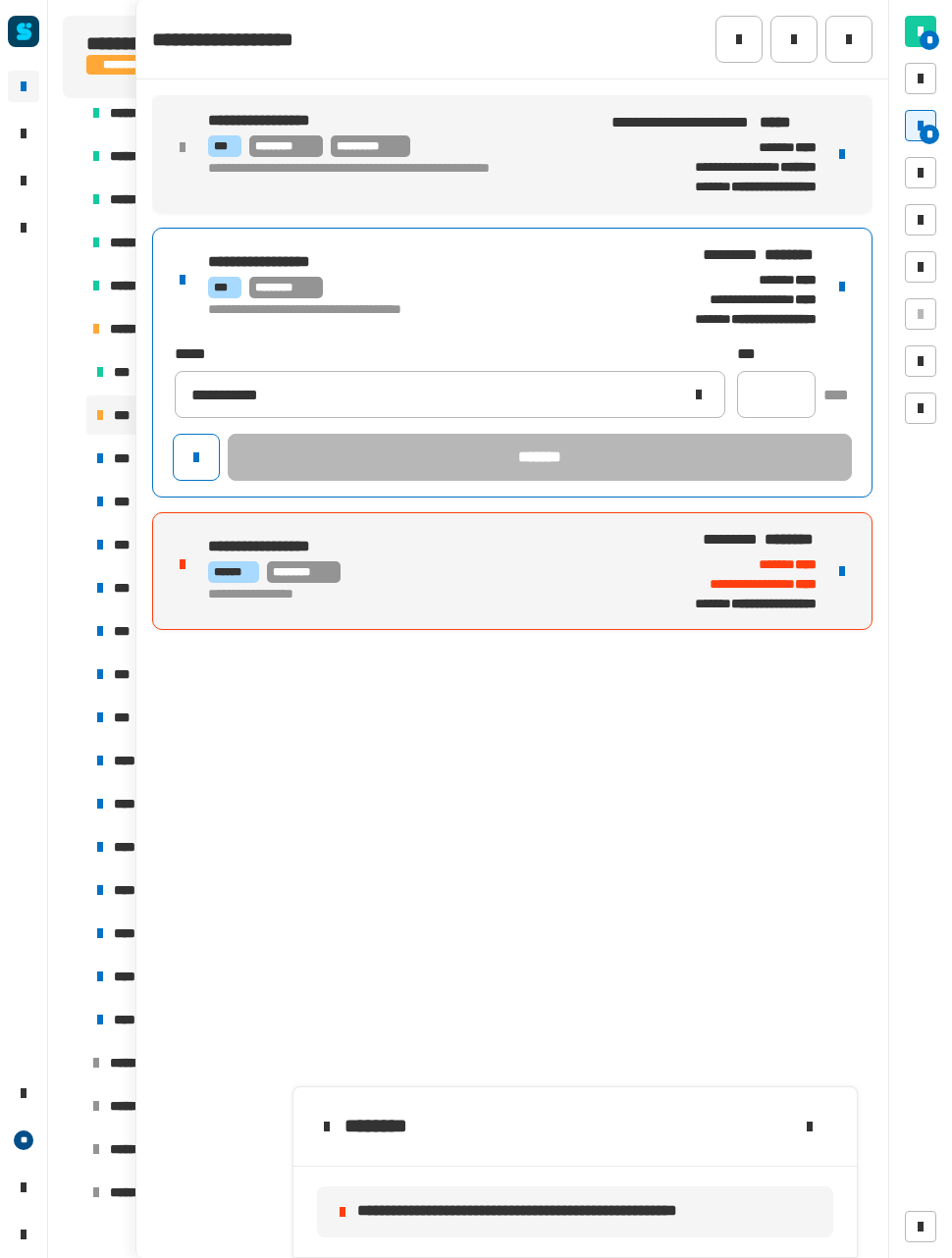 click 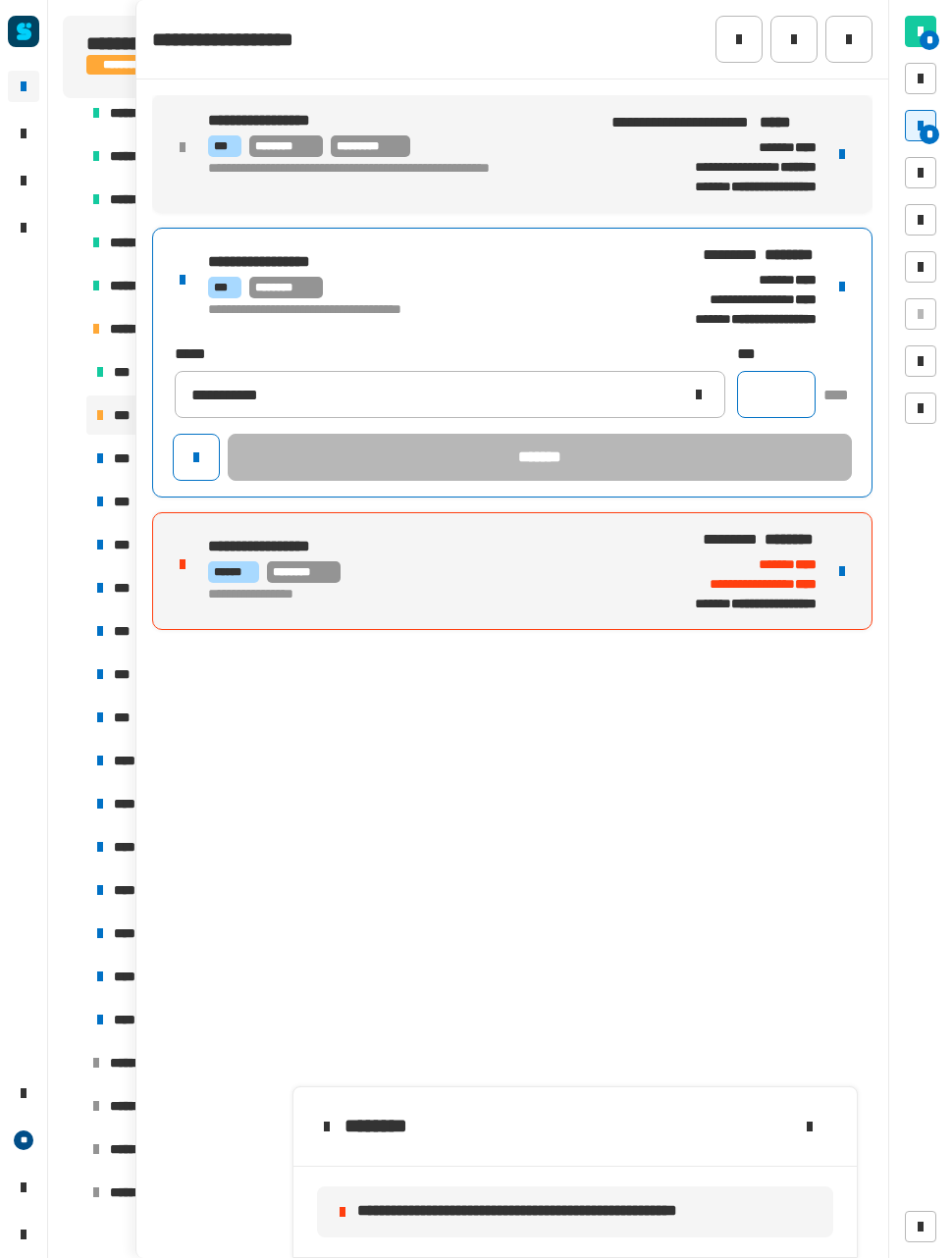 click 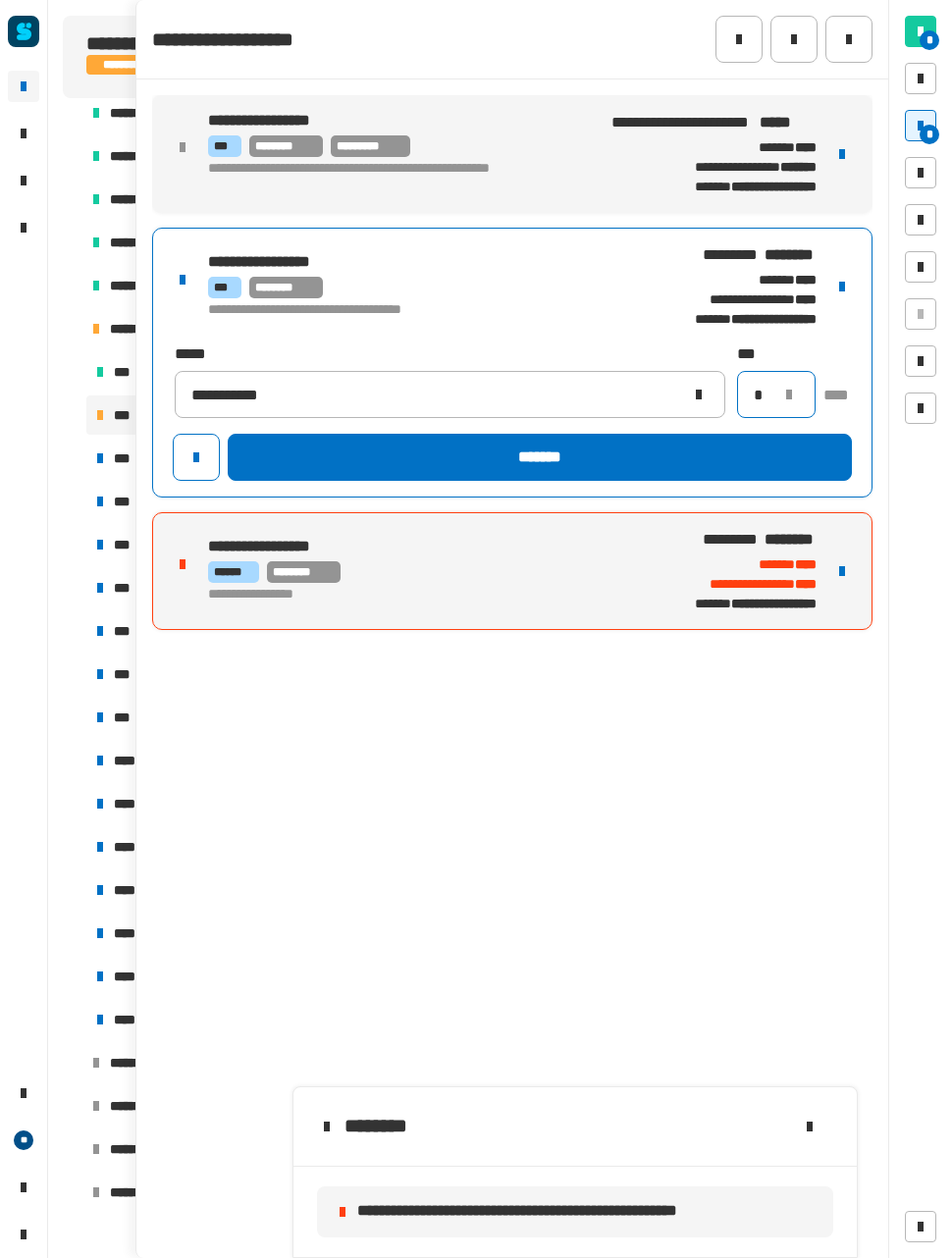 type on "*" 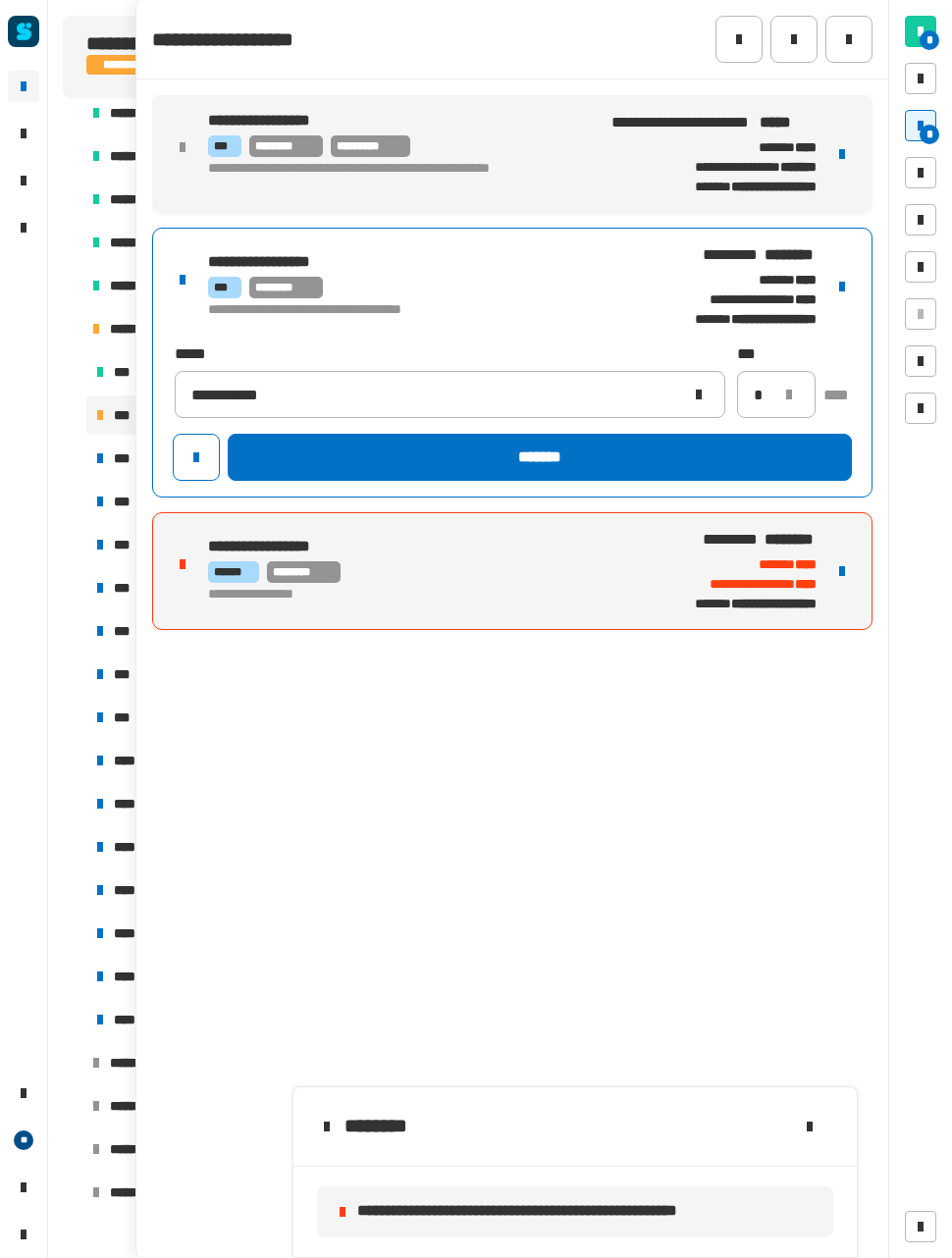 click on "*******" 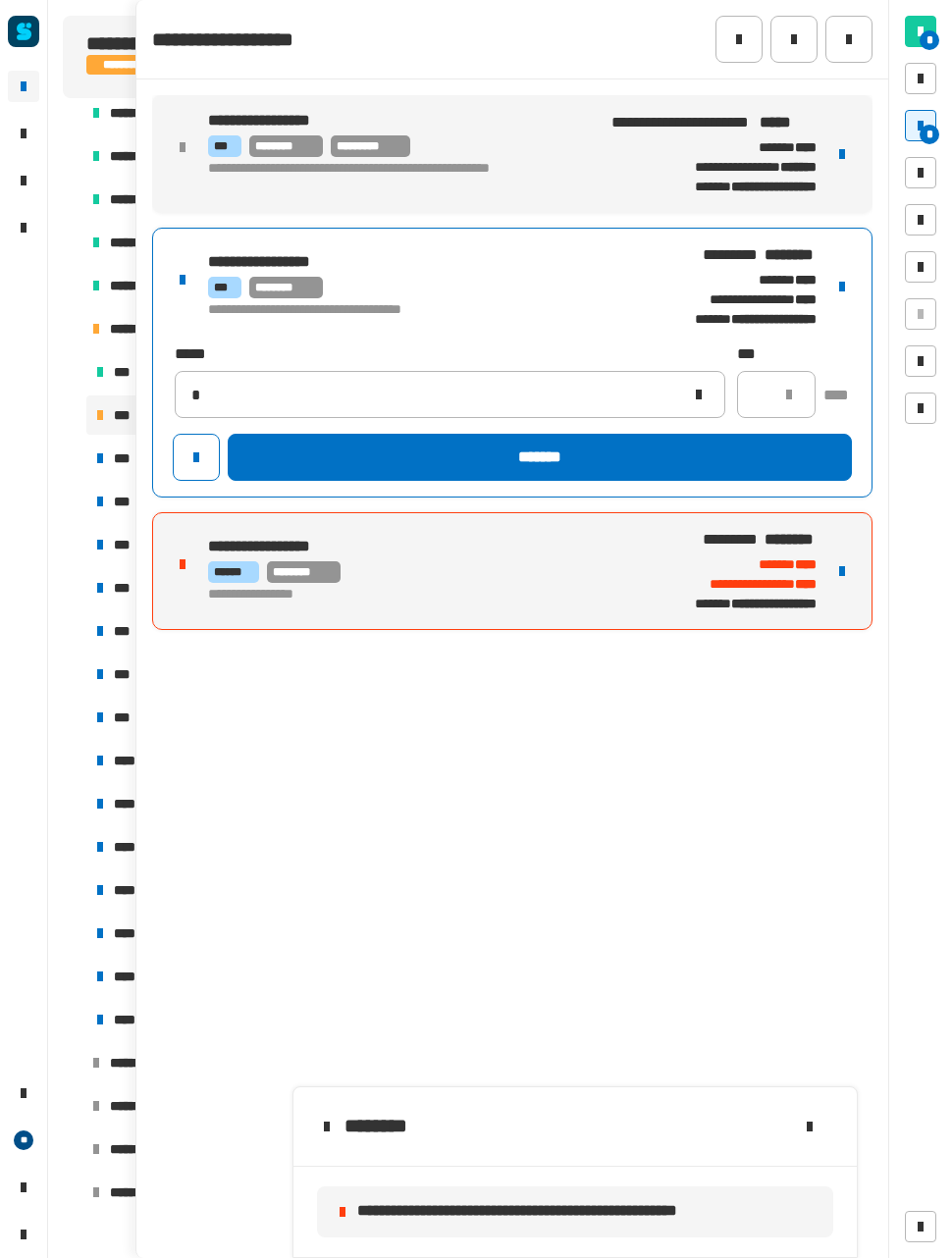 type 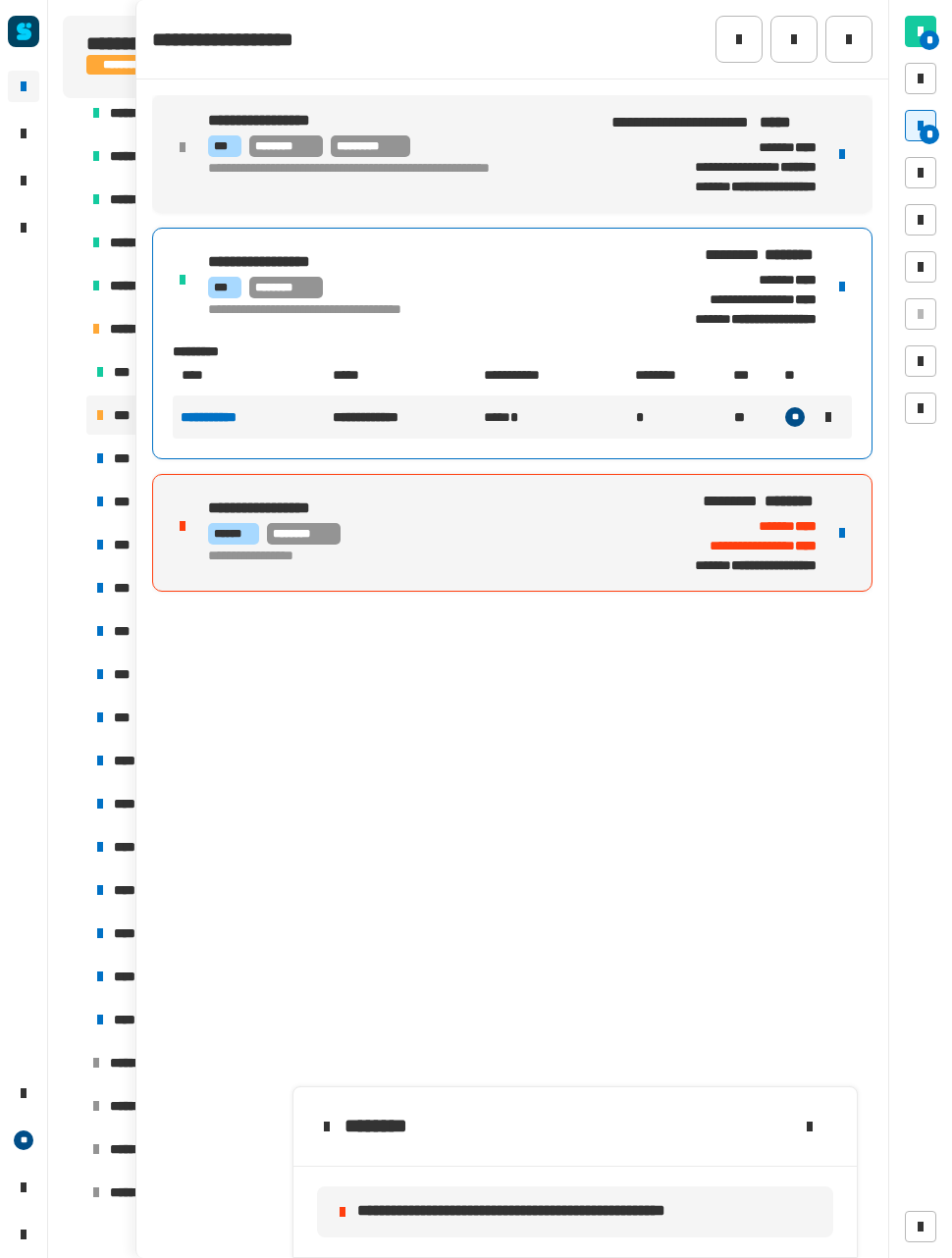 click on "**********" at bounding box center [512, 533] 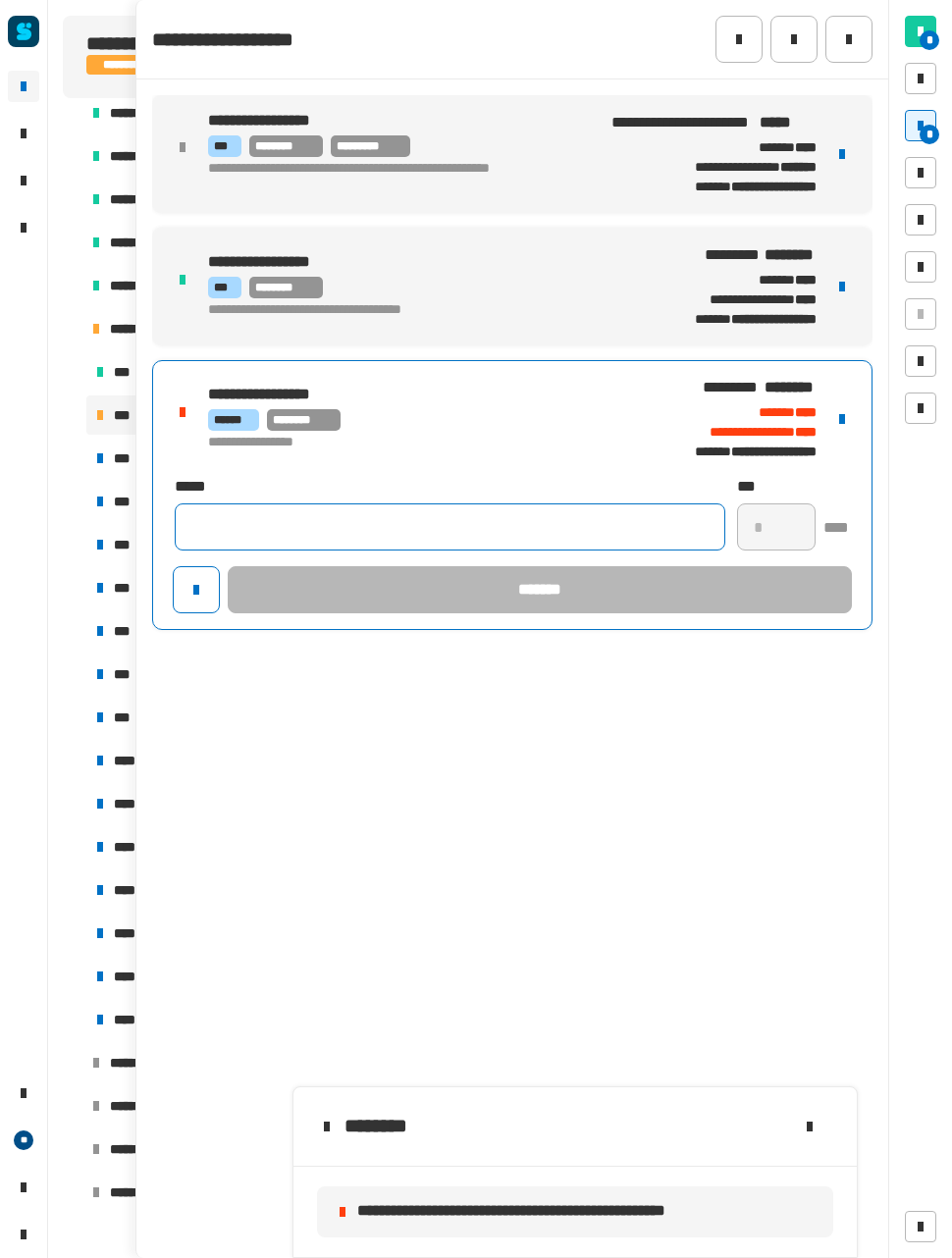 click 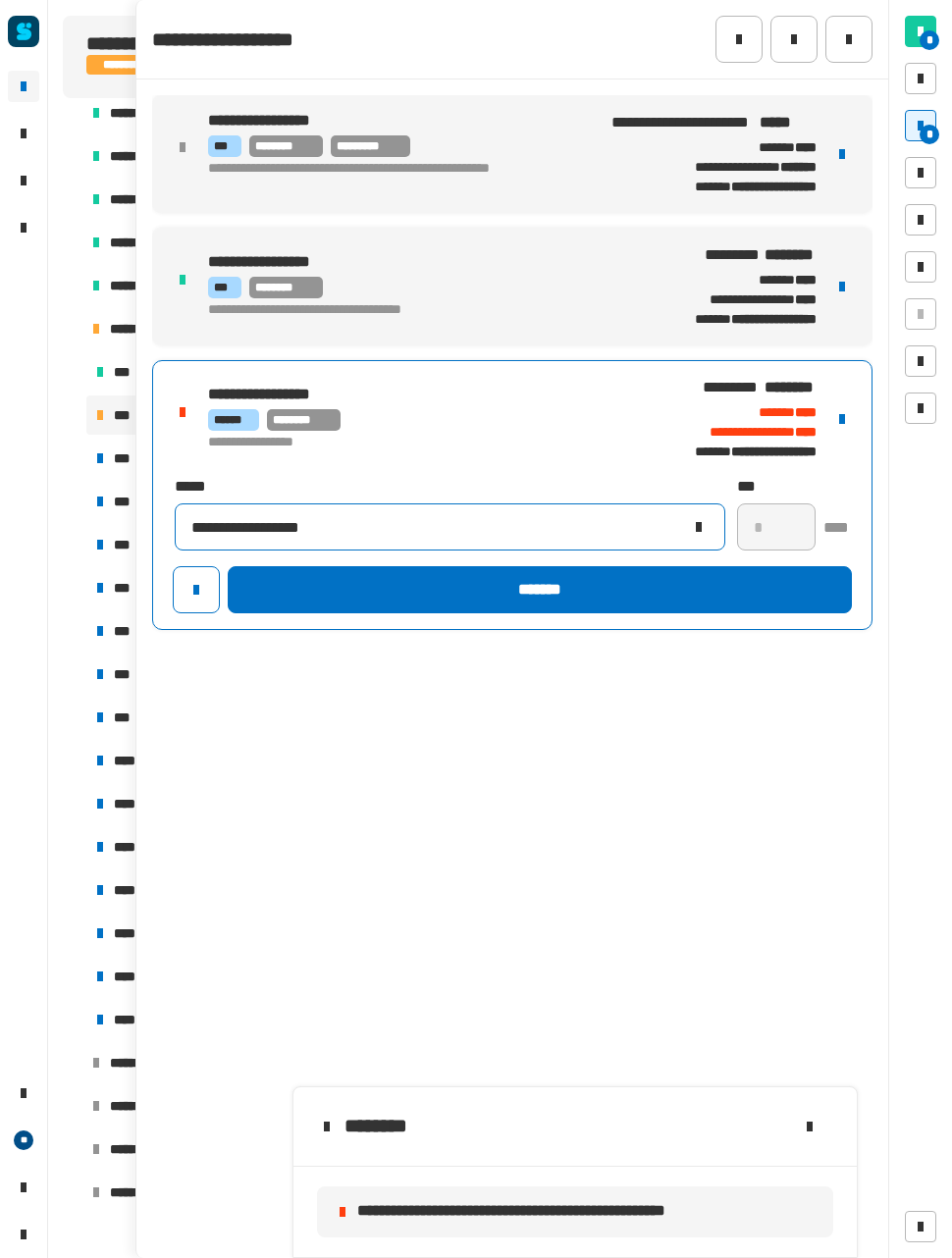 type on "**********" 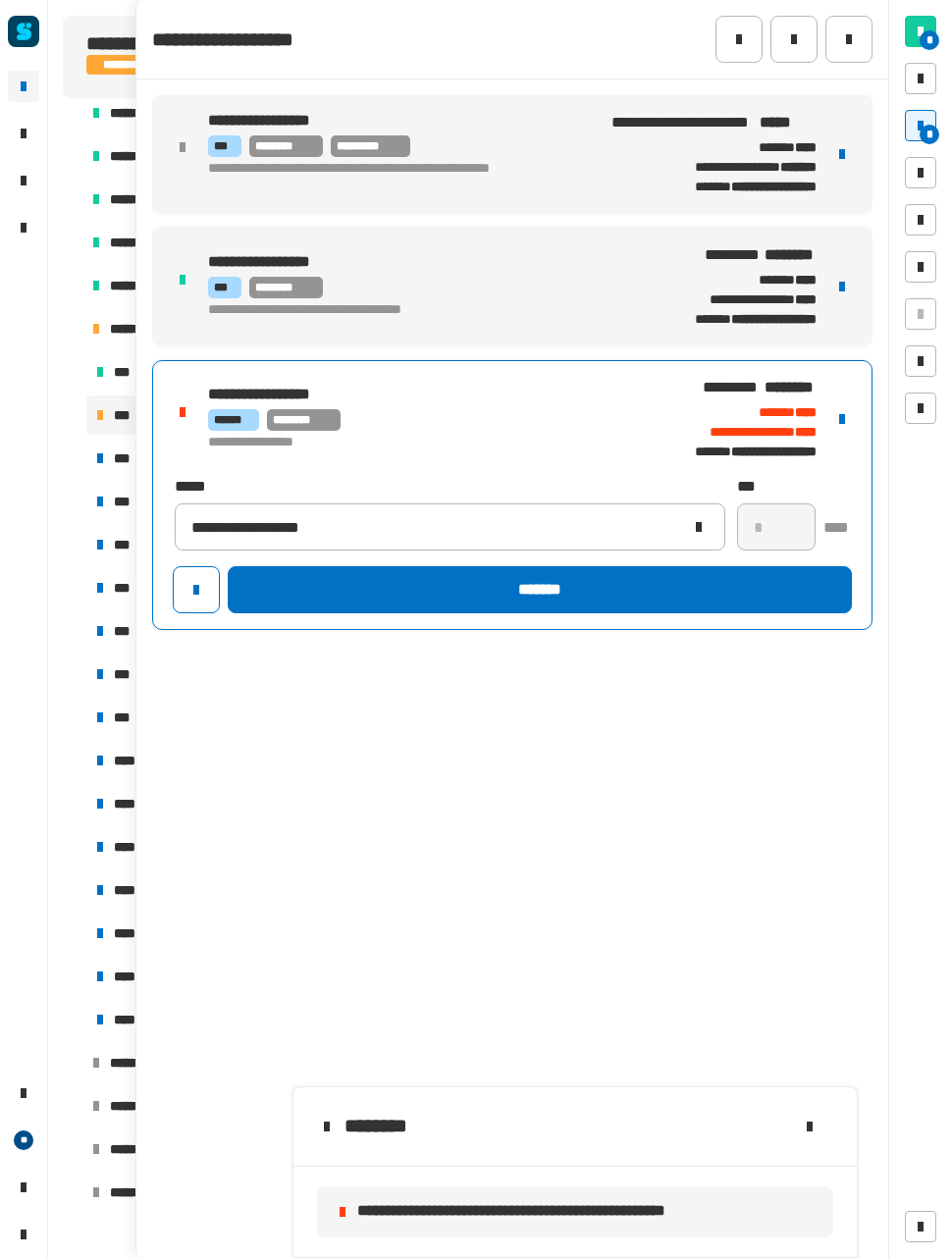 click on "*" 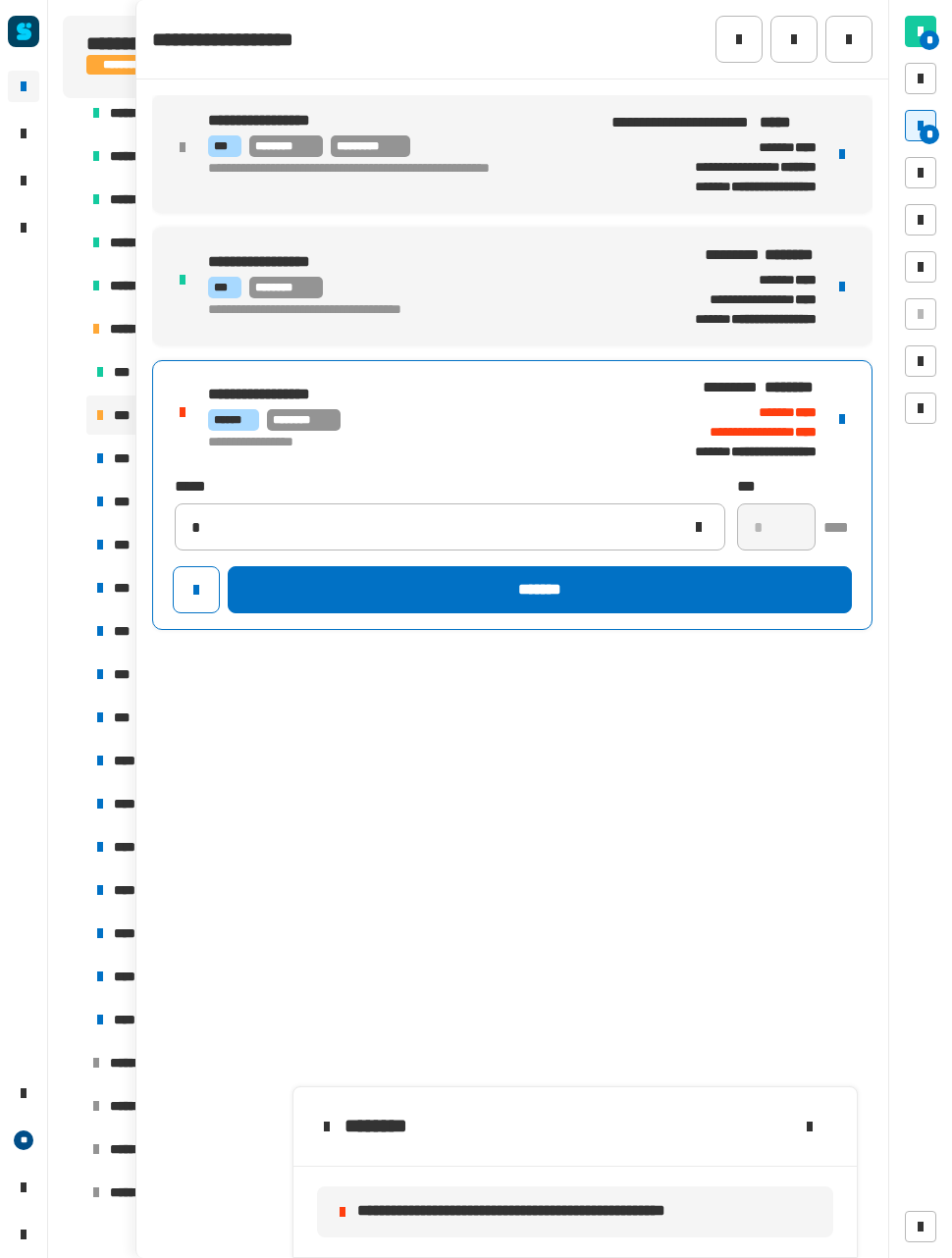 type 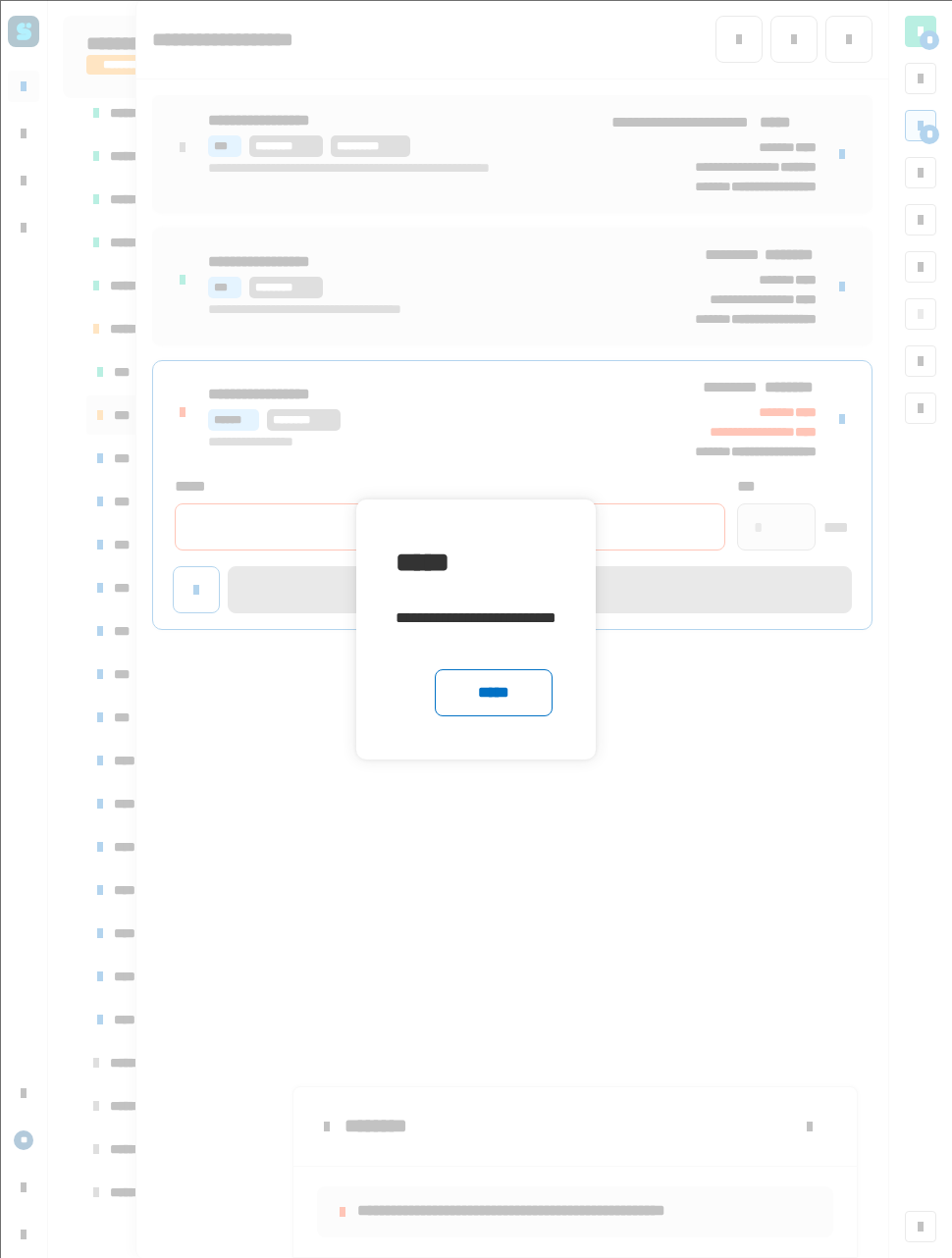 click on "*****" 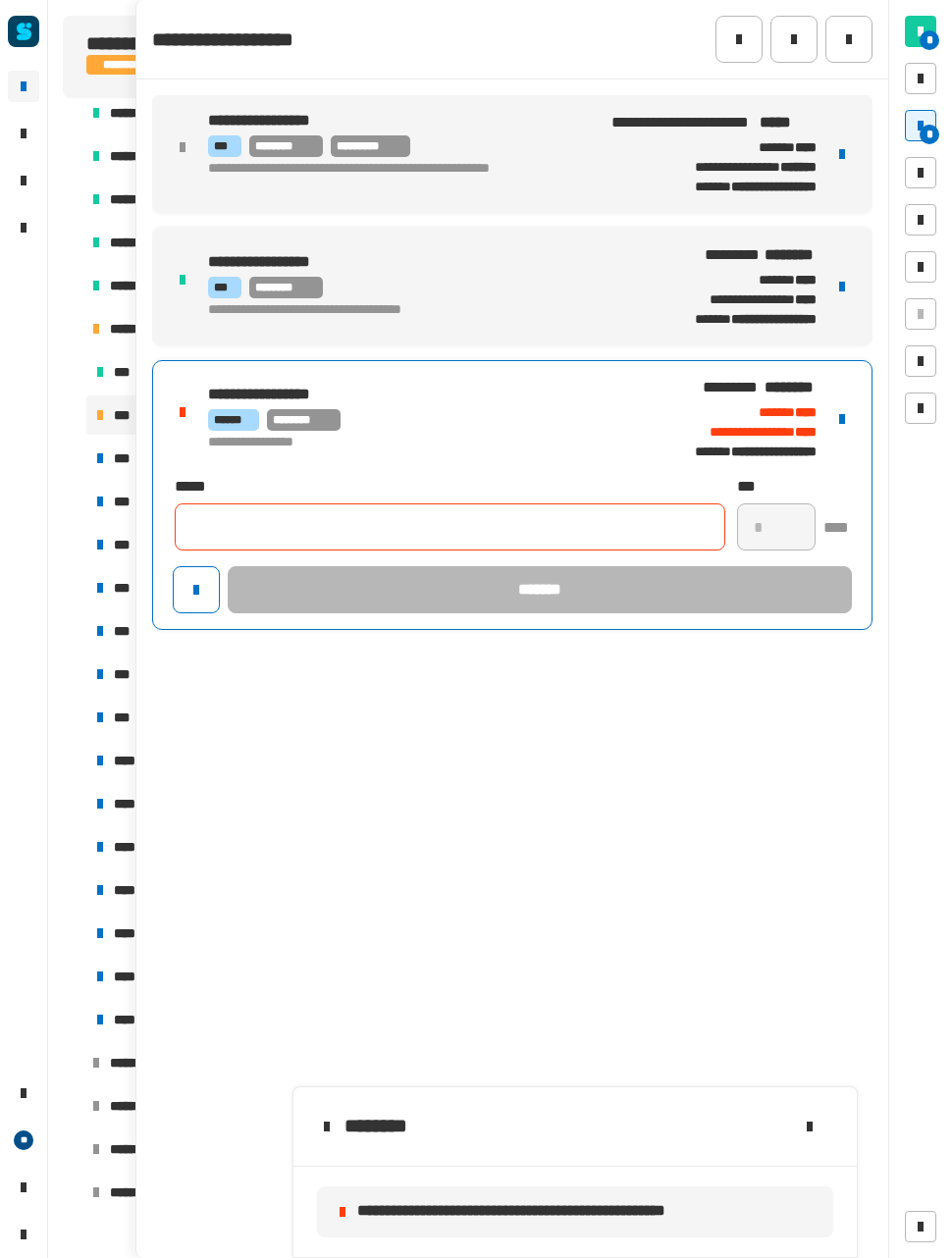 click 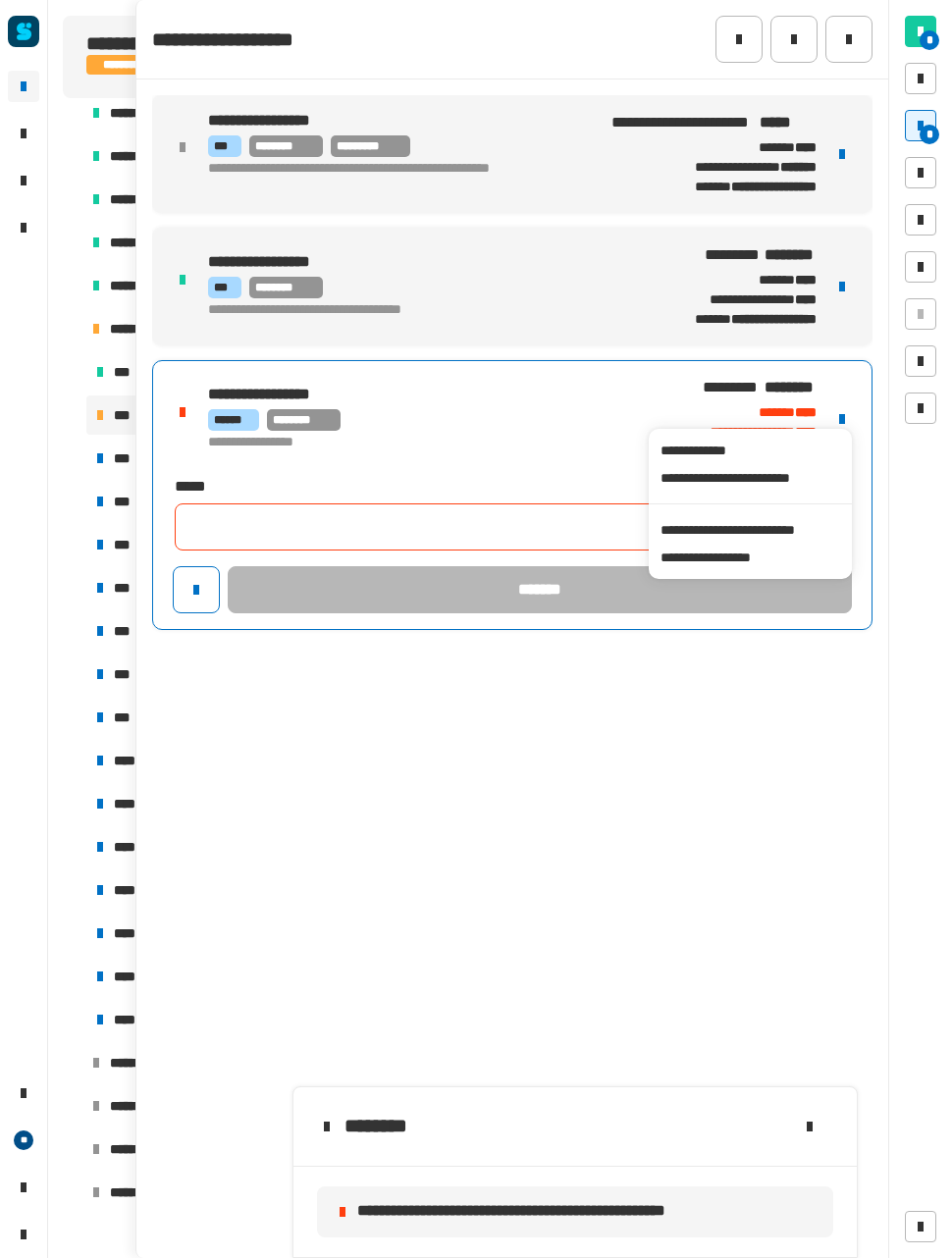 click on "**********" at bounding box center [750, 530] 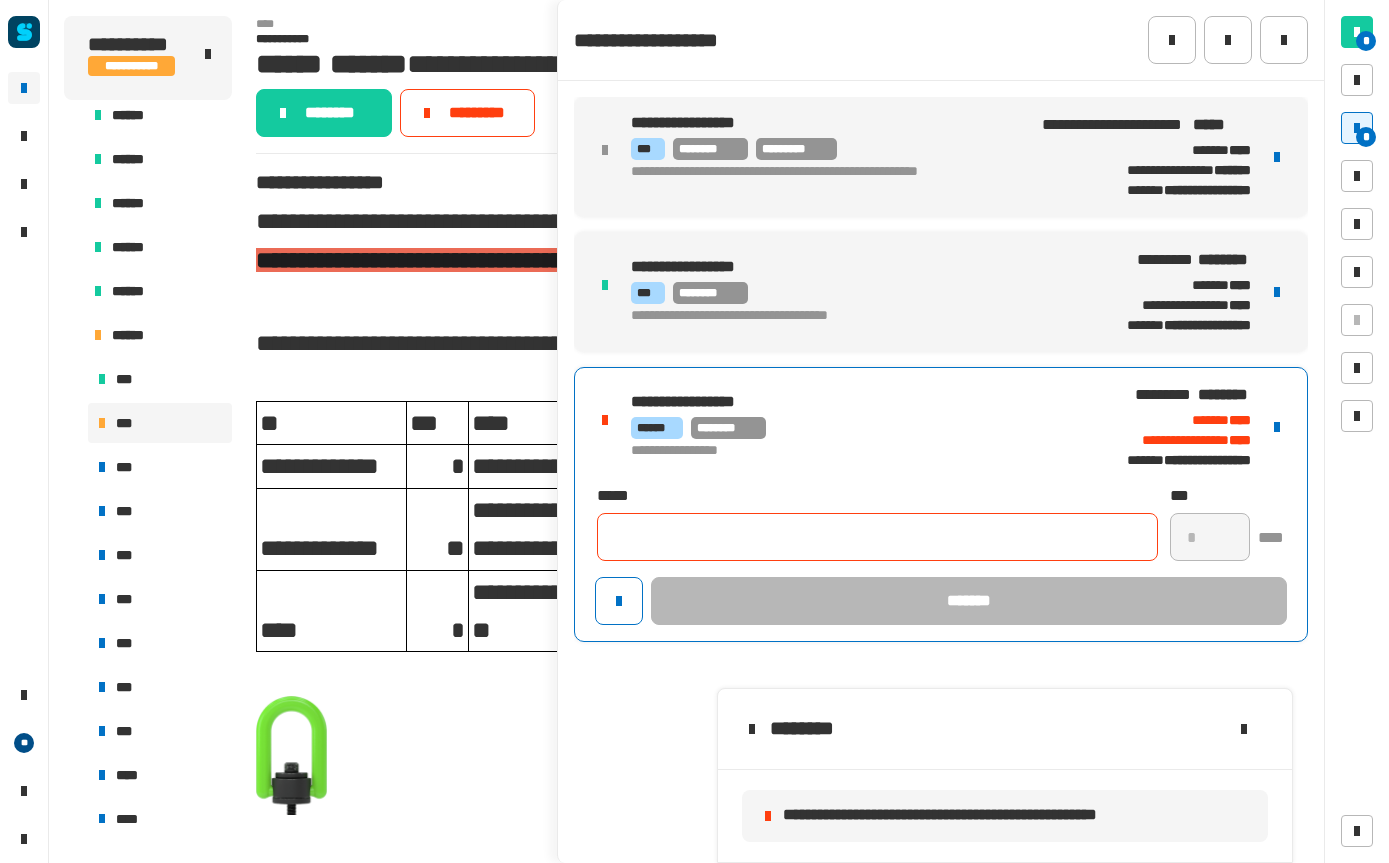 click at bounding box center [1277, 427] 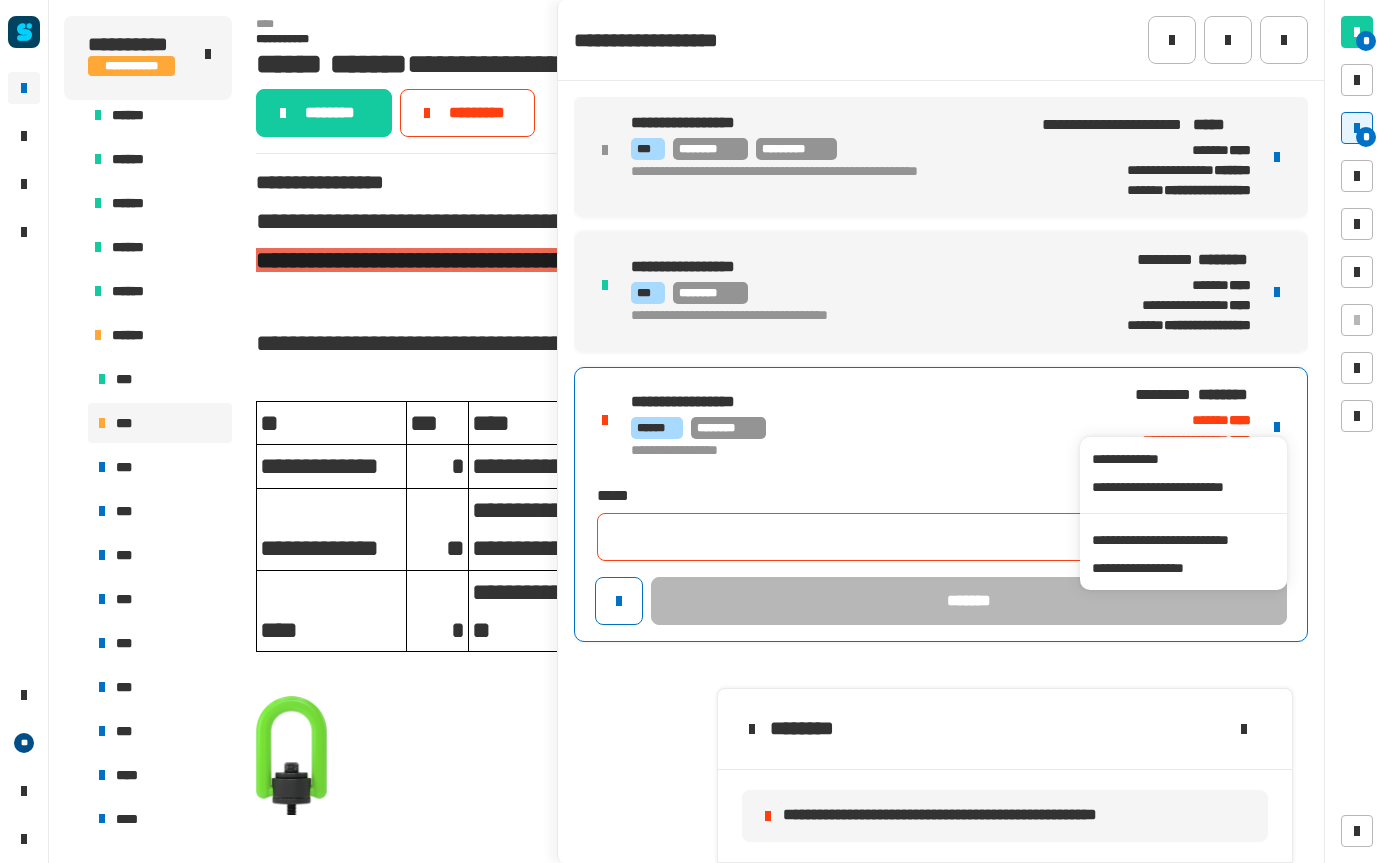 click on "**********" at bounding box center [1183, 513] 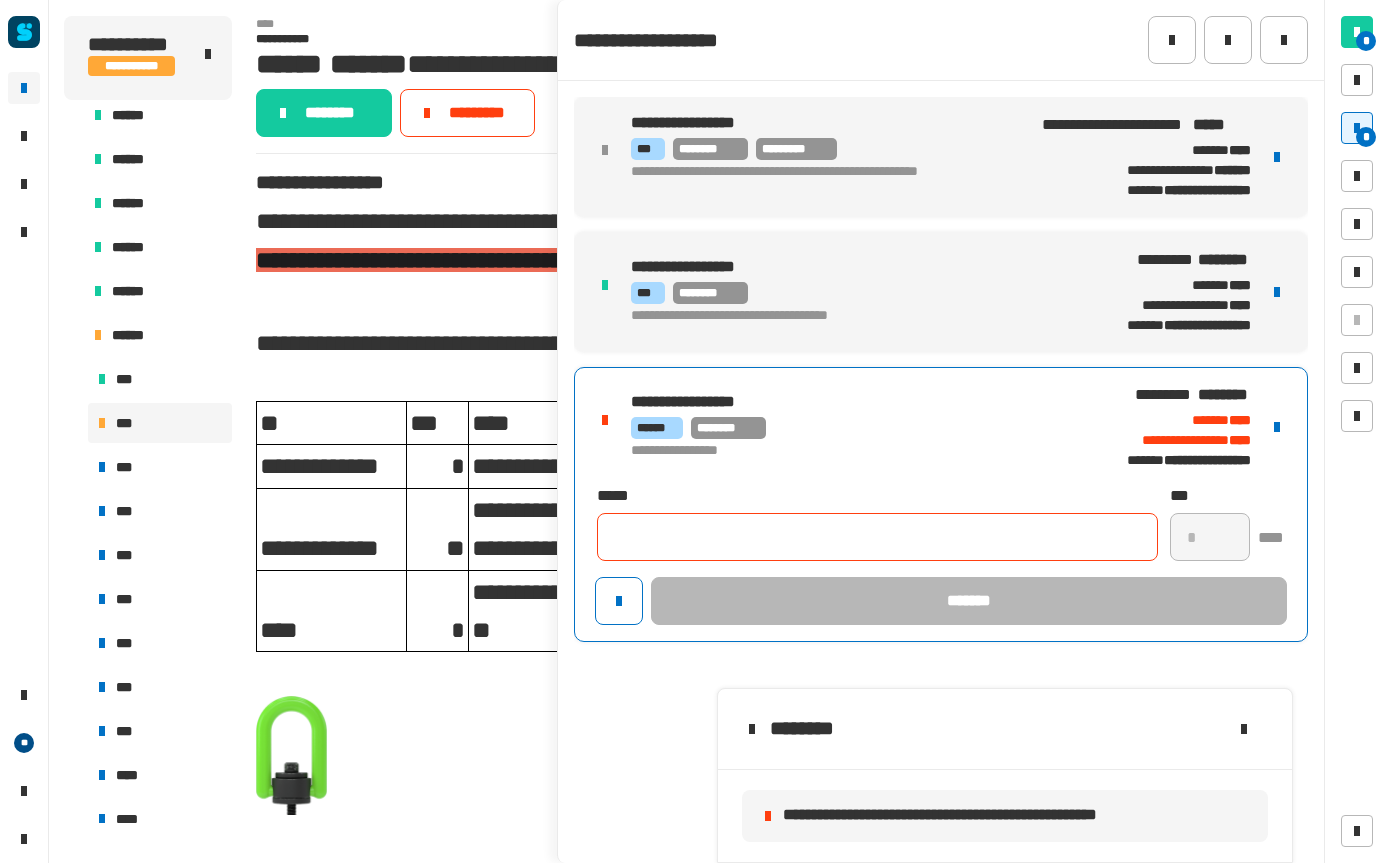 click 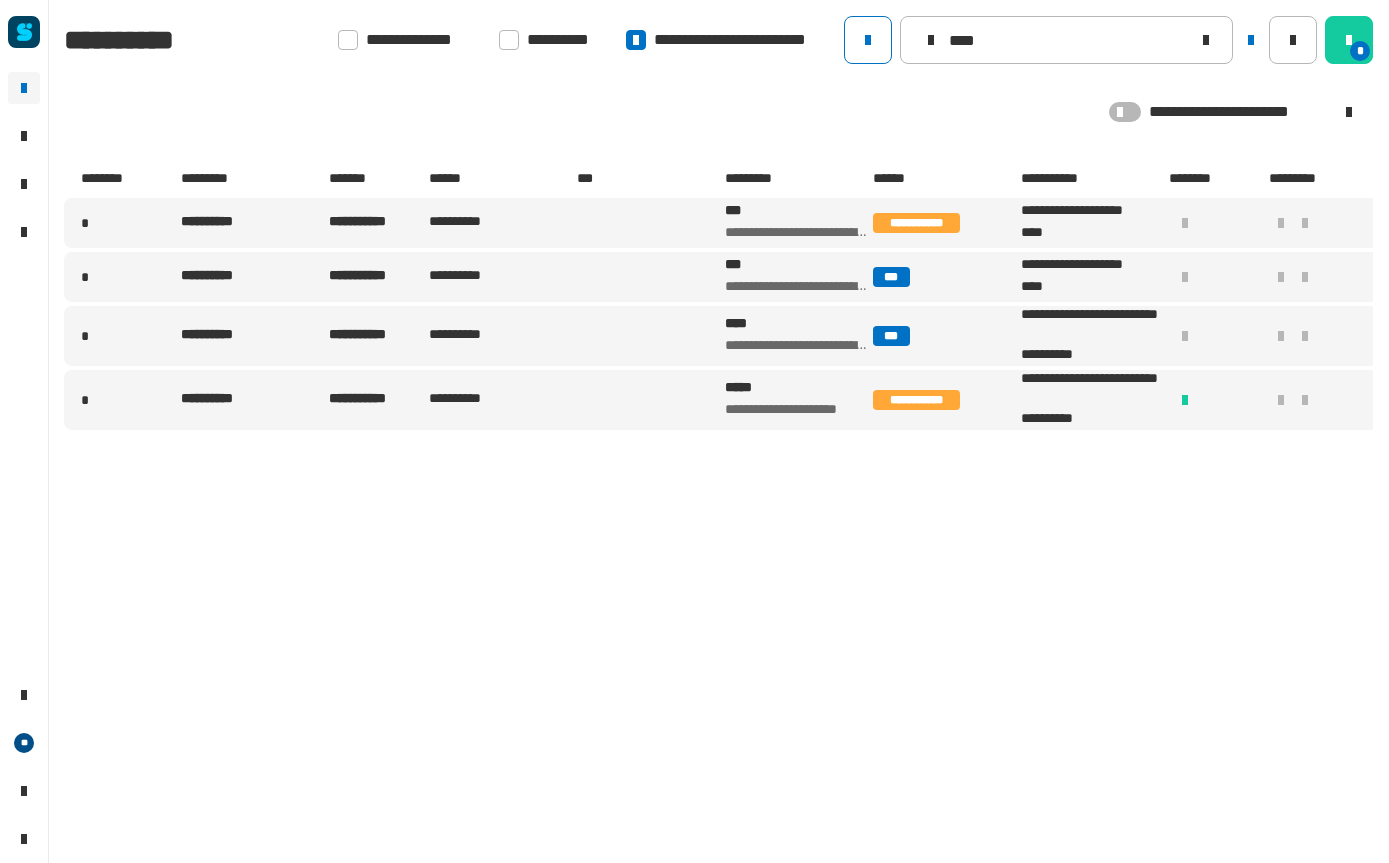 click 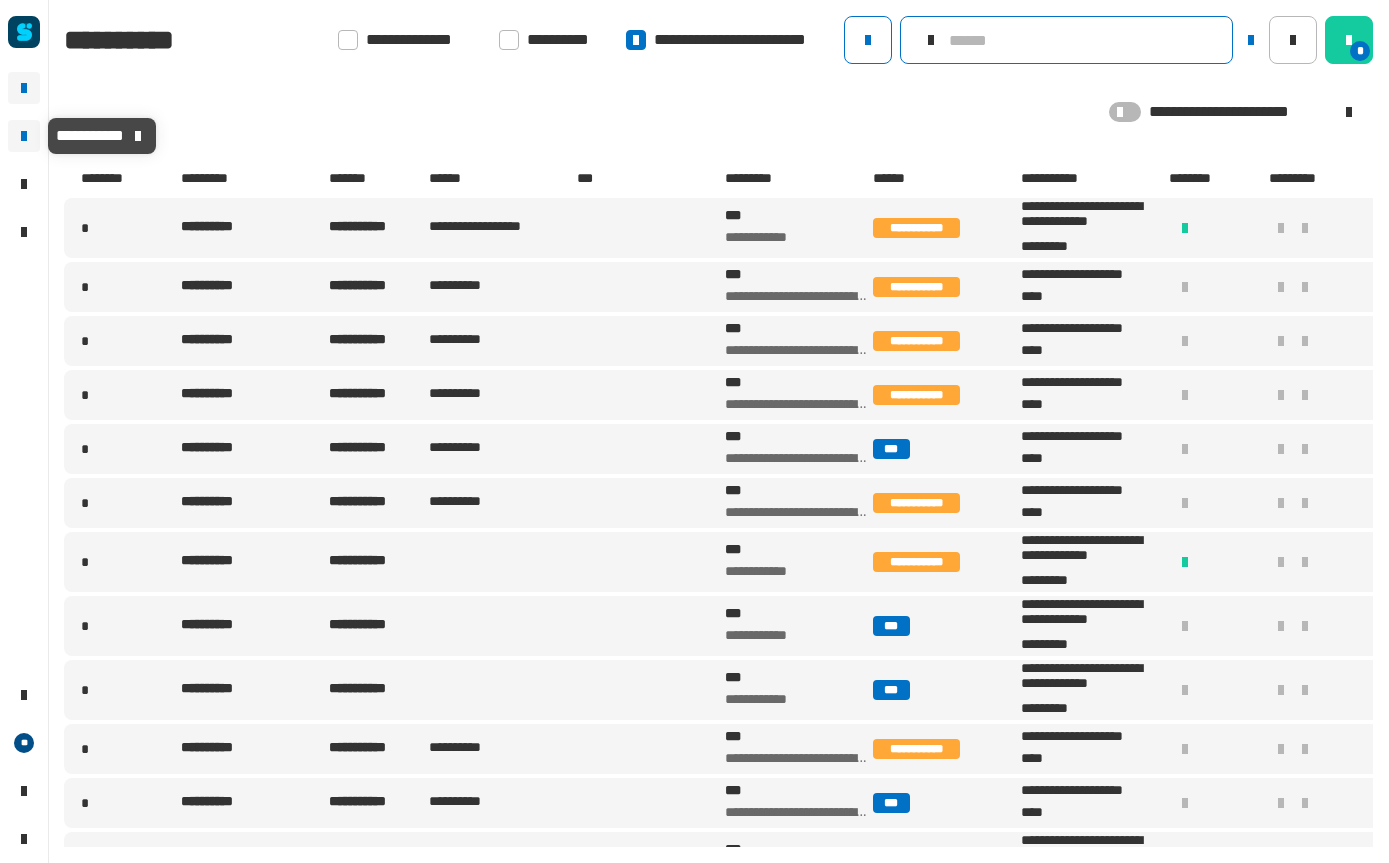 click 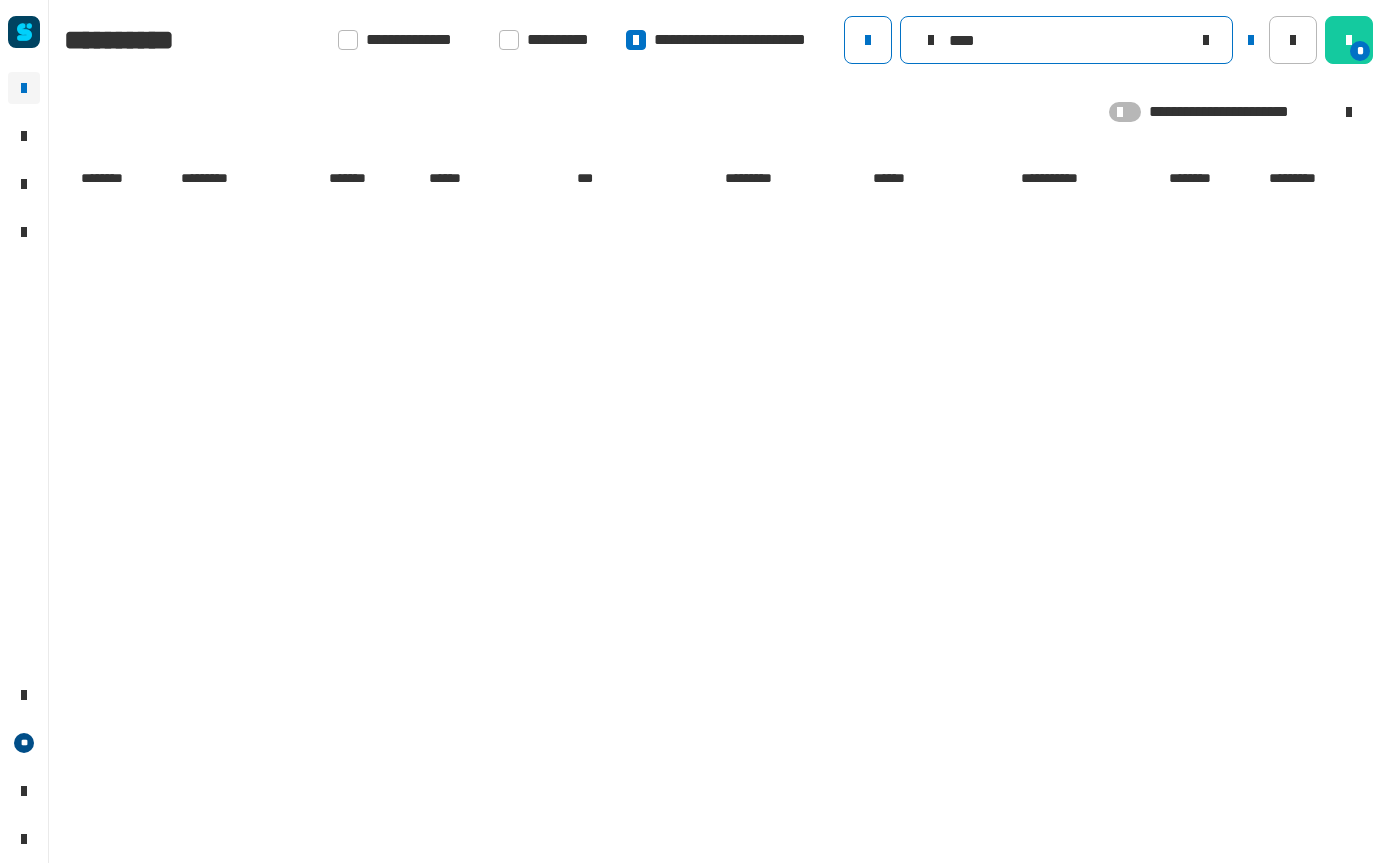 type on "****" 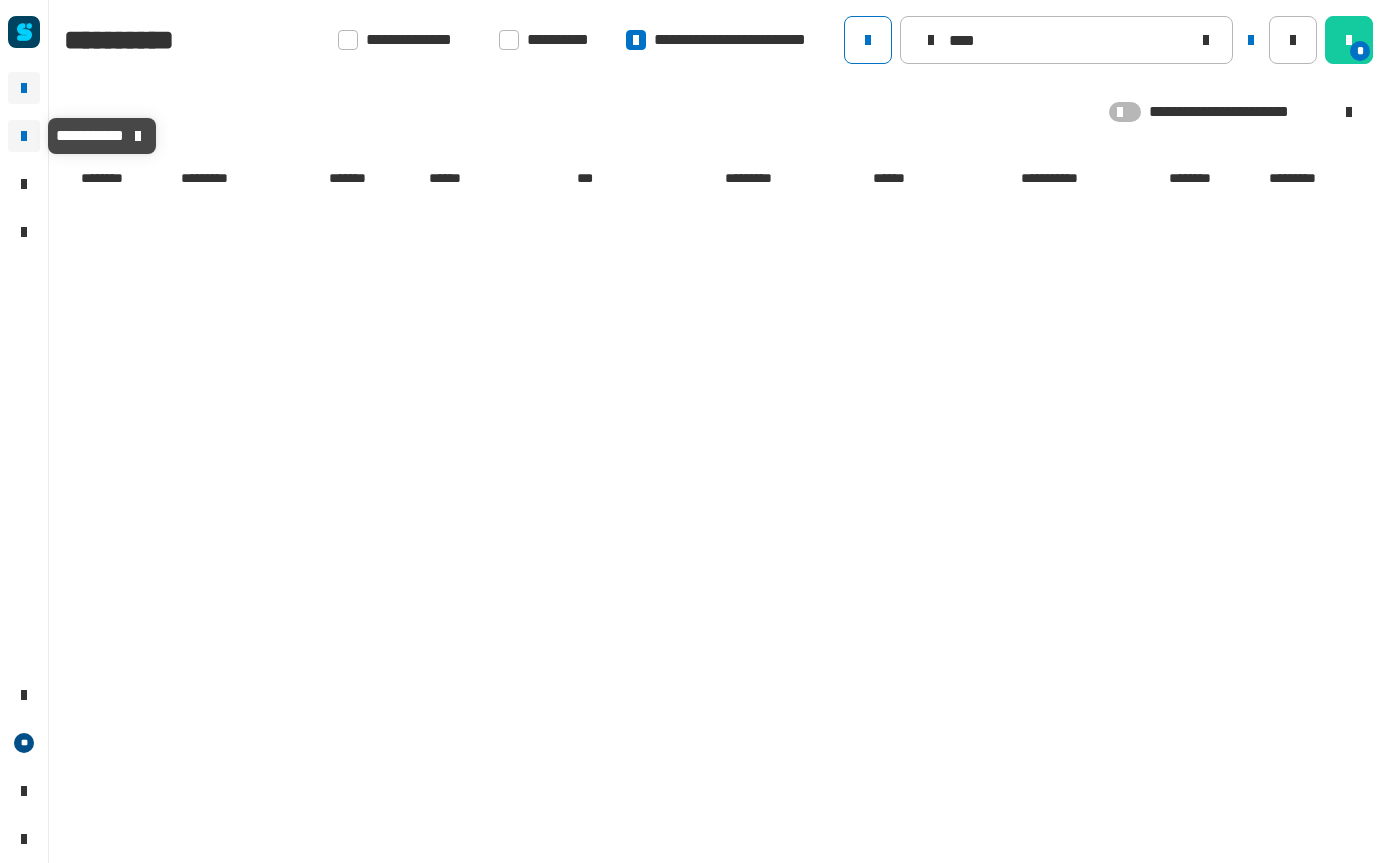 click 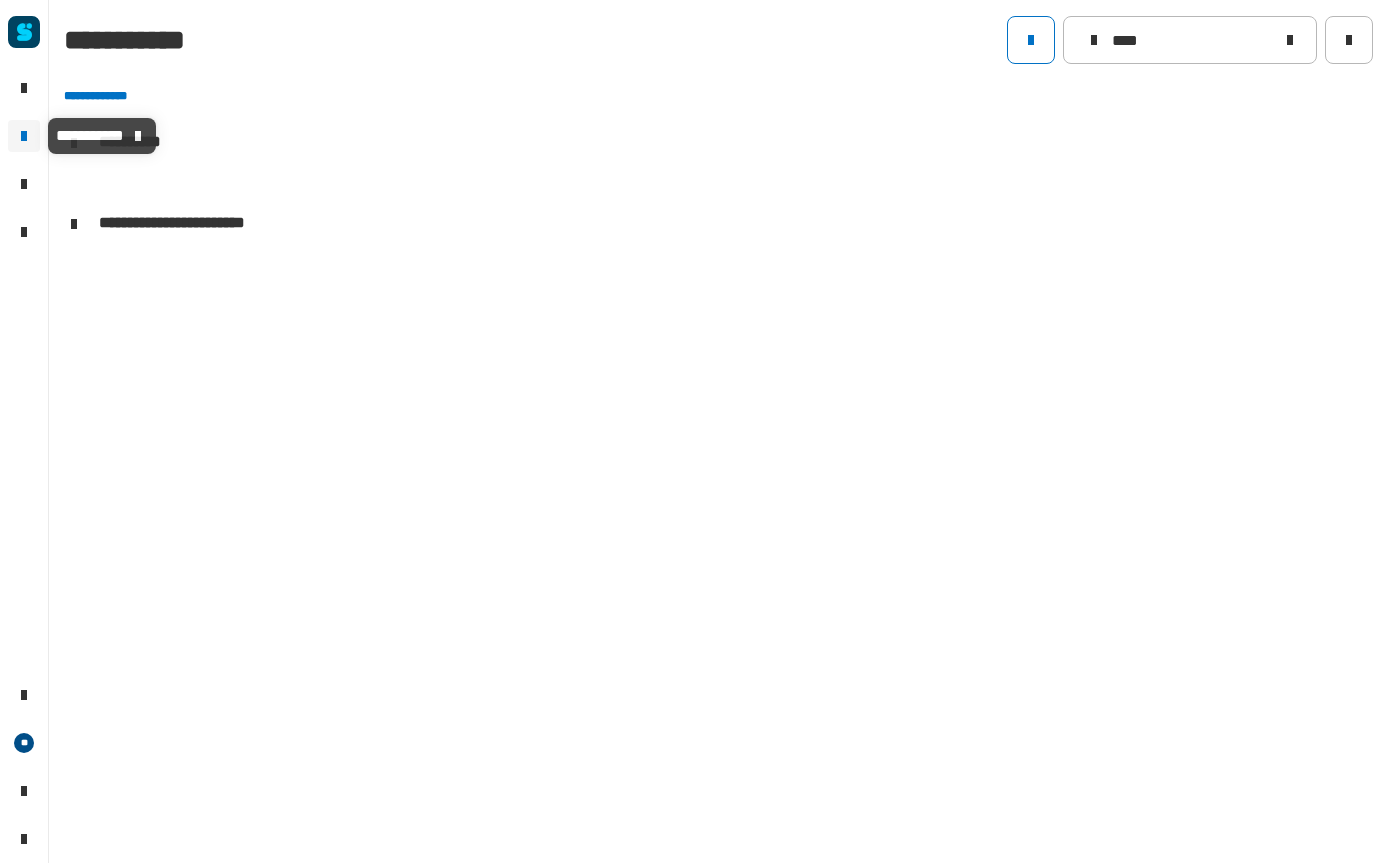 scroll, scrollTop: 0, scrollLeft: 0, axis: both 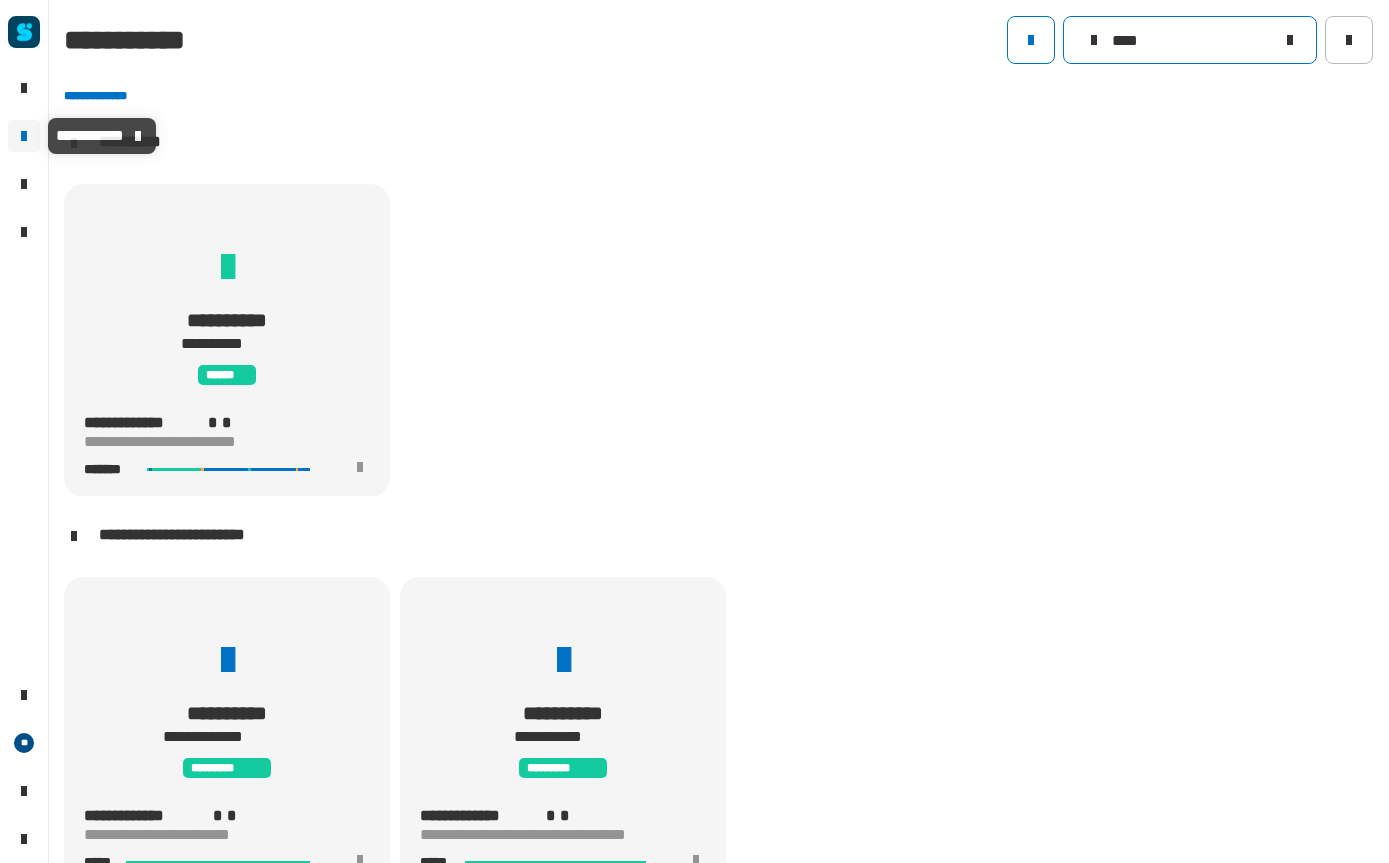 click on "****" 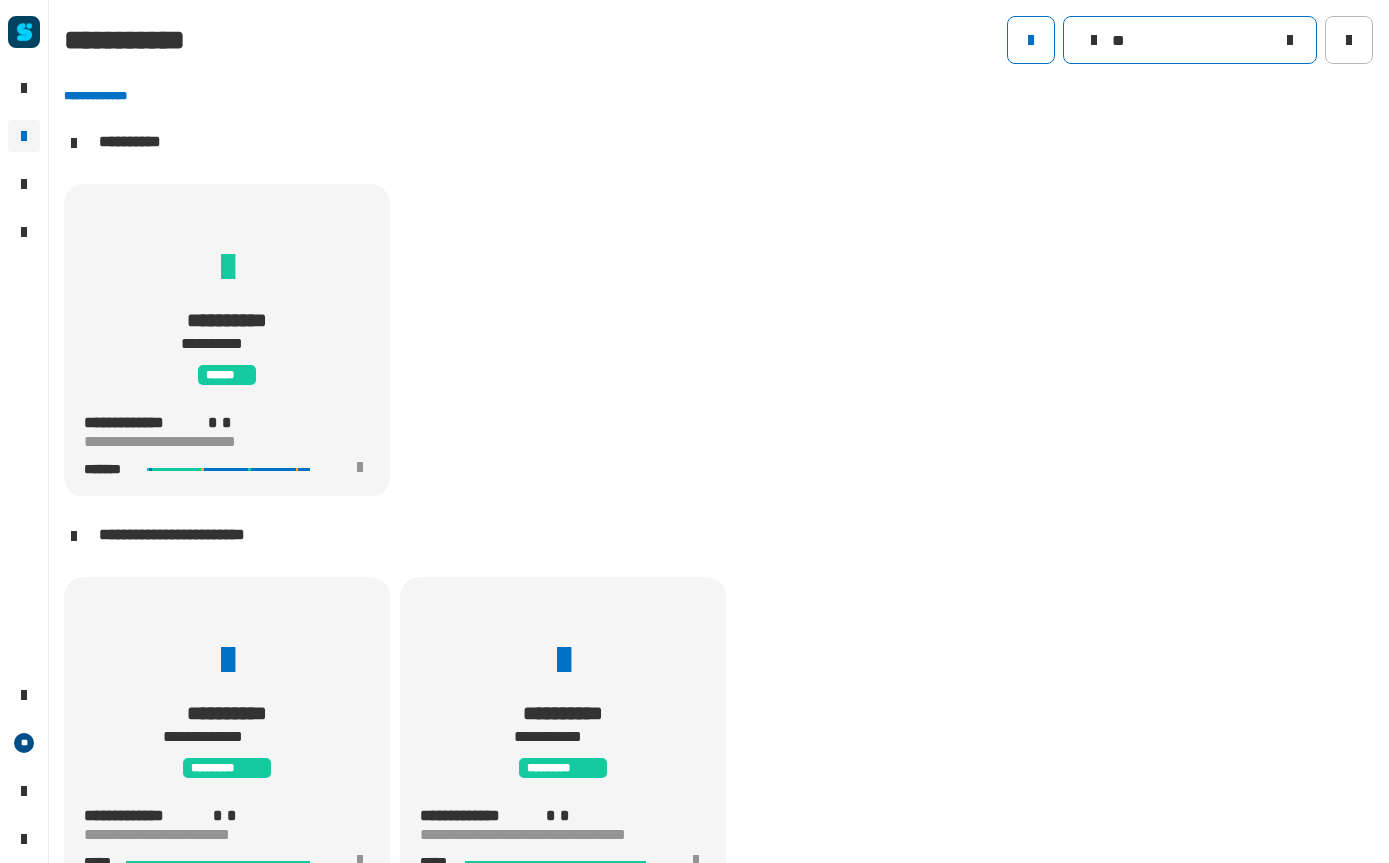 type on "*" 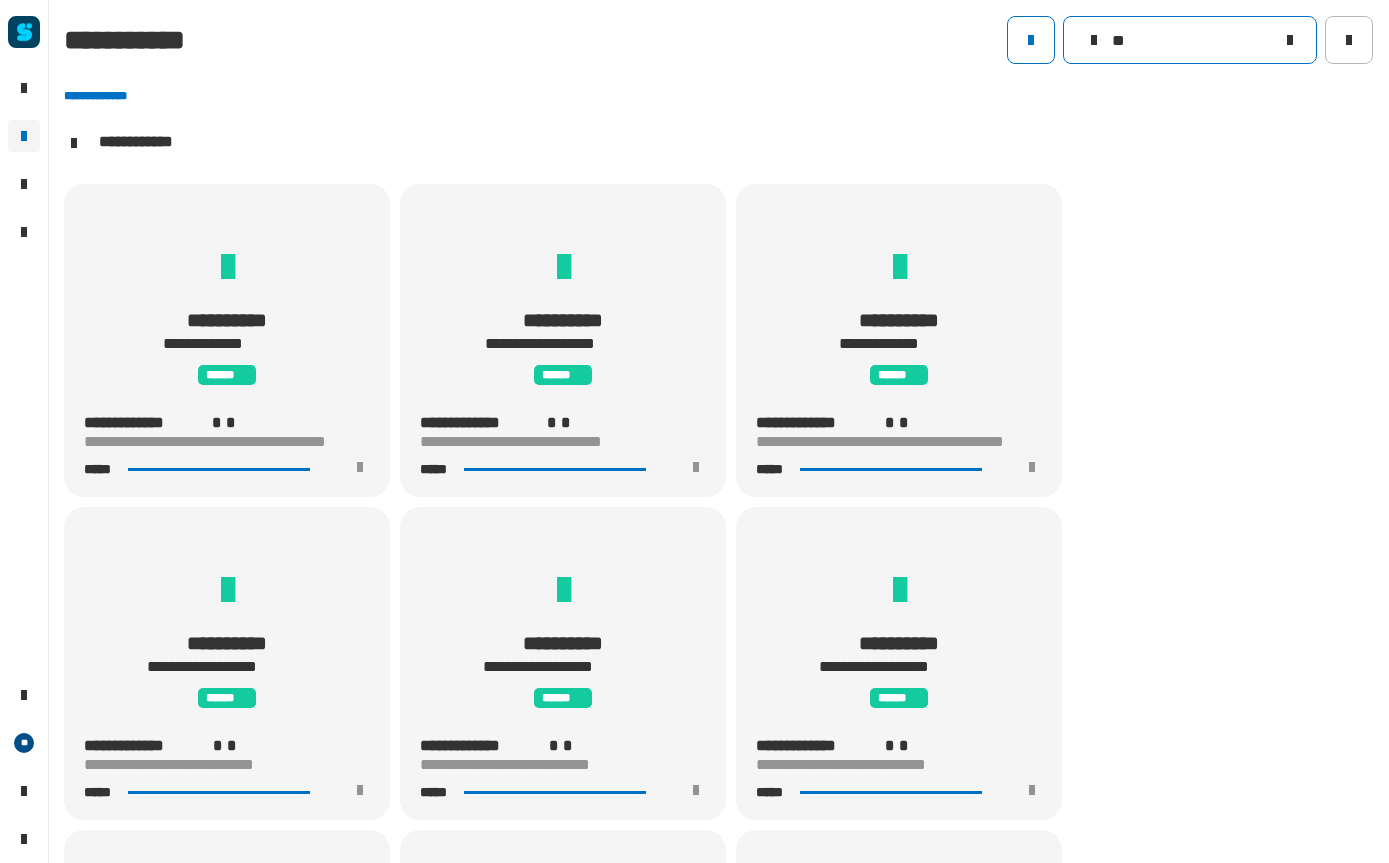 scroll, scrollTop: 1, scrollLeft: 0, axis: vertical 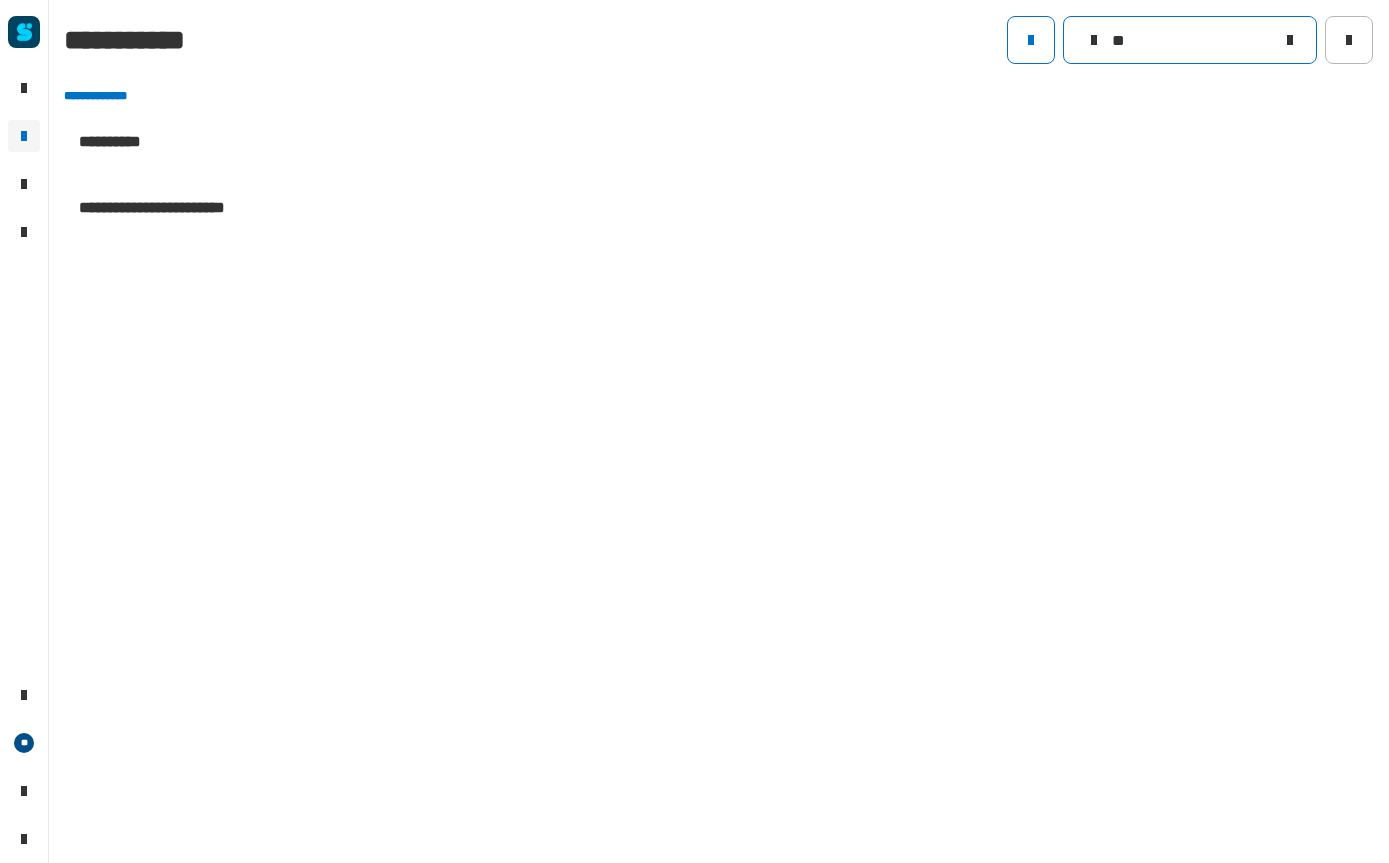 type on "*" 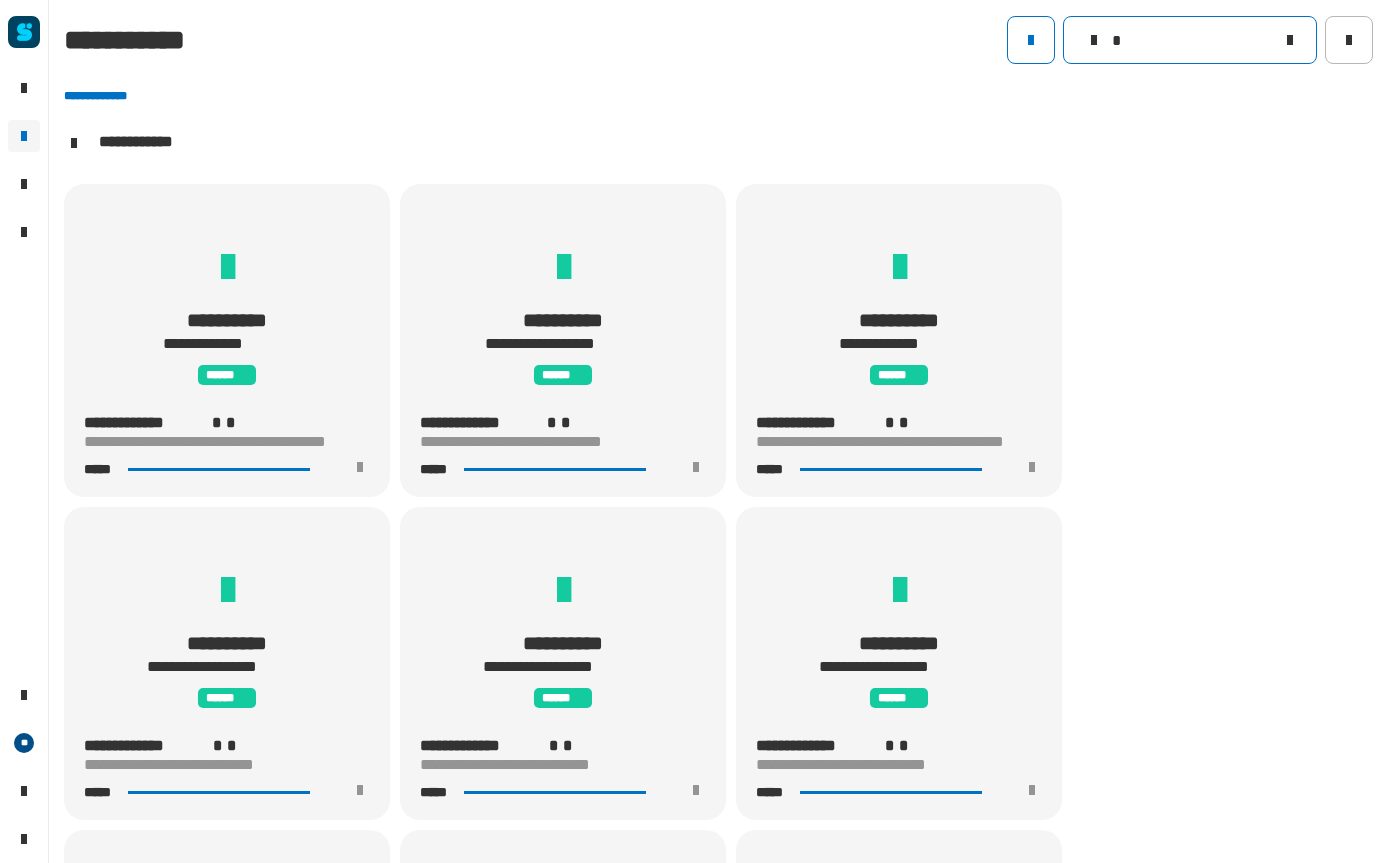 scroll, scrollTop: 1, scrollLeft: 0, axis: vertical 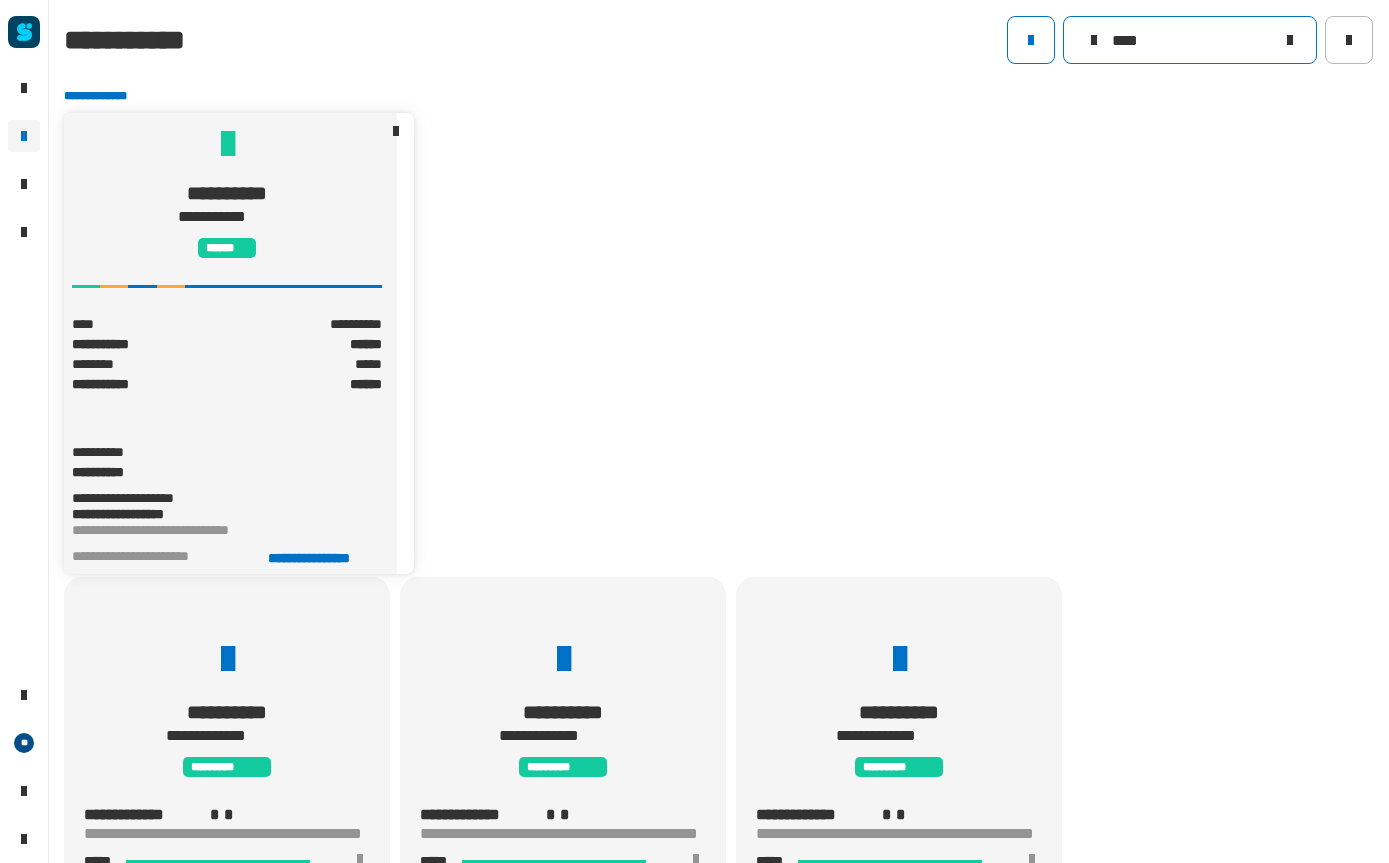 type on "****" 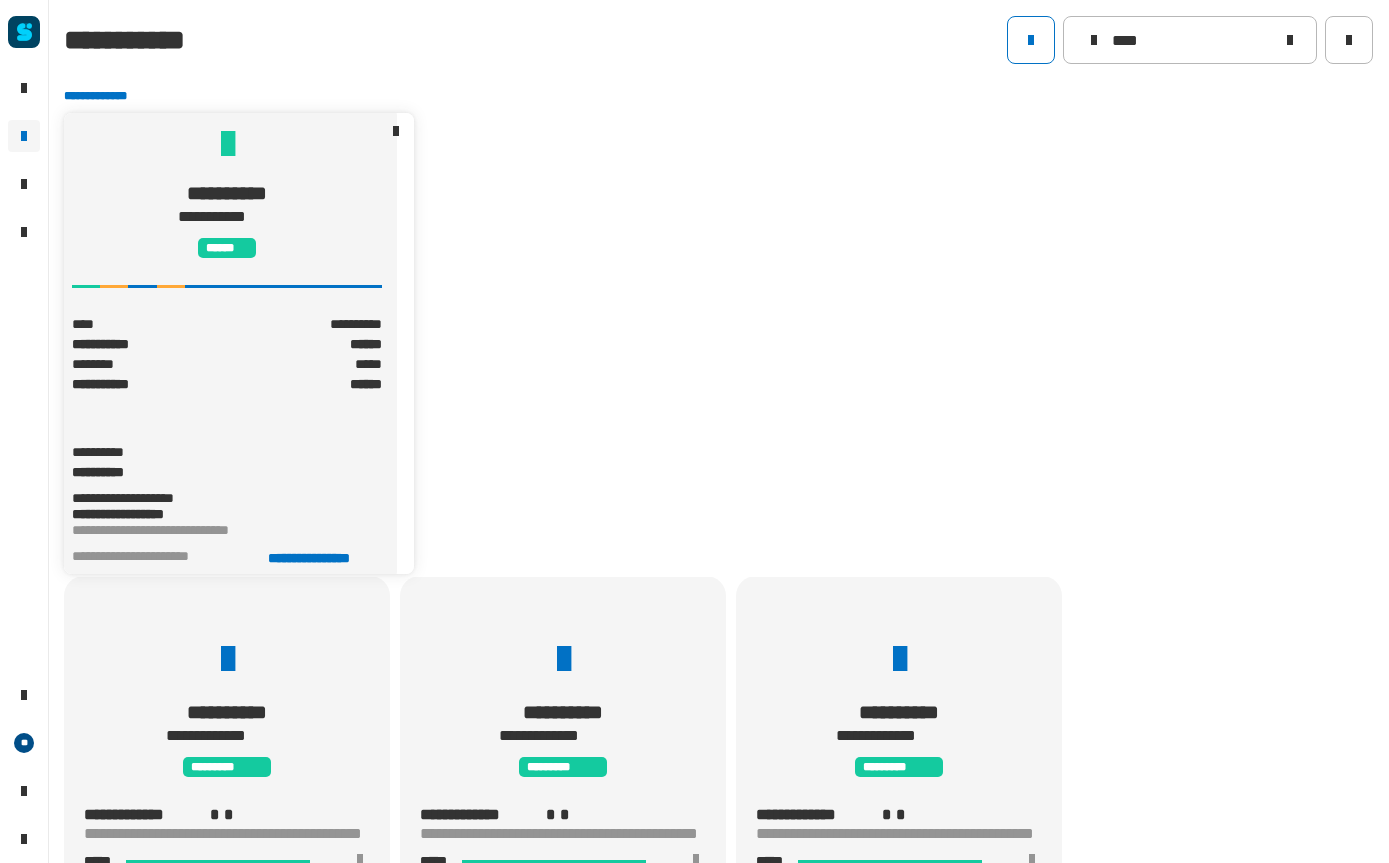 click on "**********" 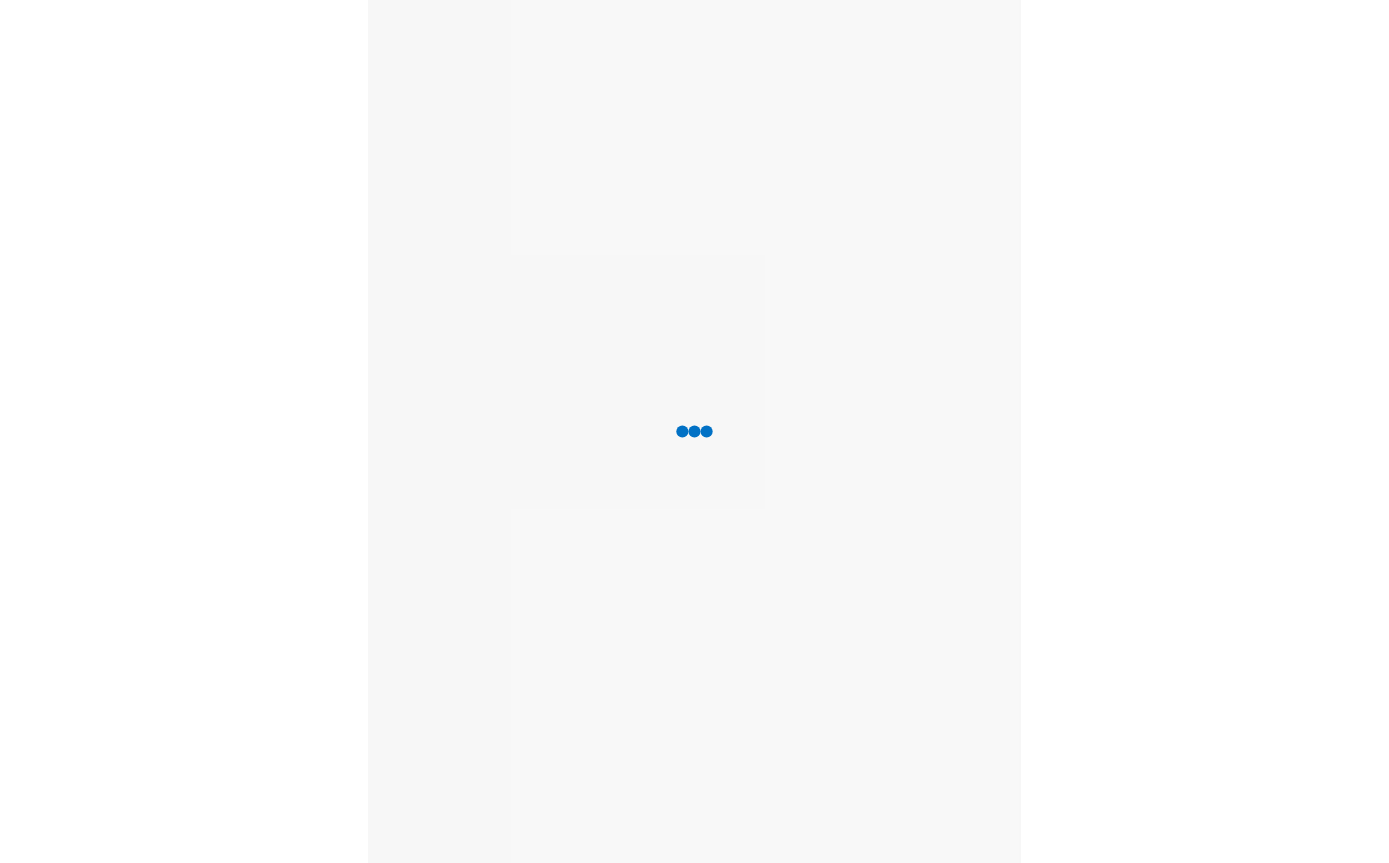 scroll, scrollTop: 0, scrollLeft: 0, axis: both 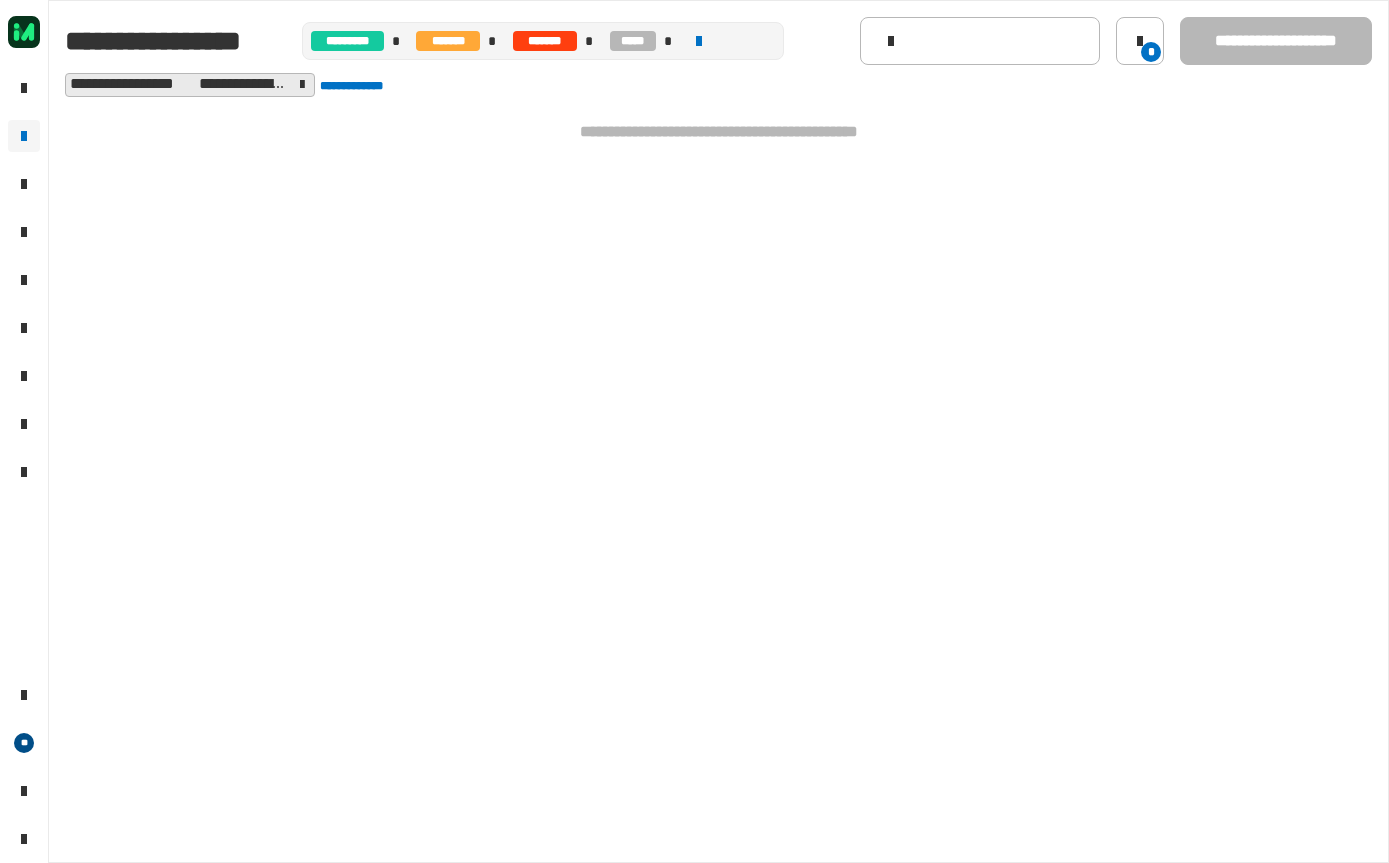 click on "**********" 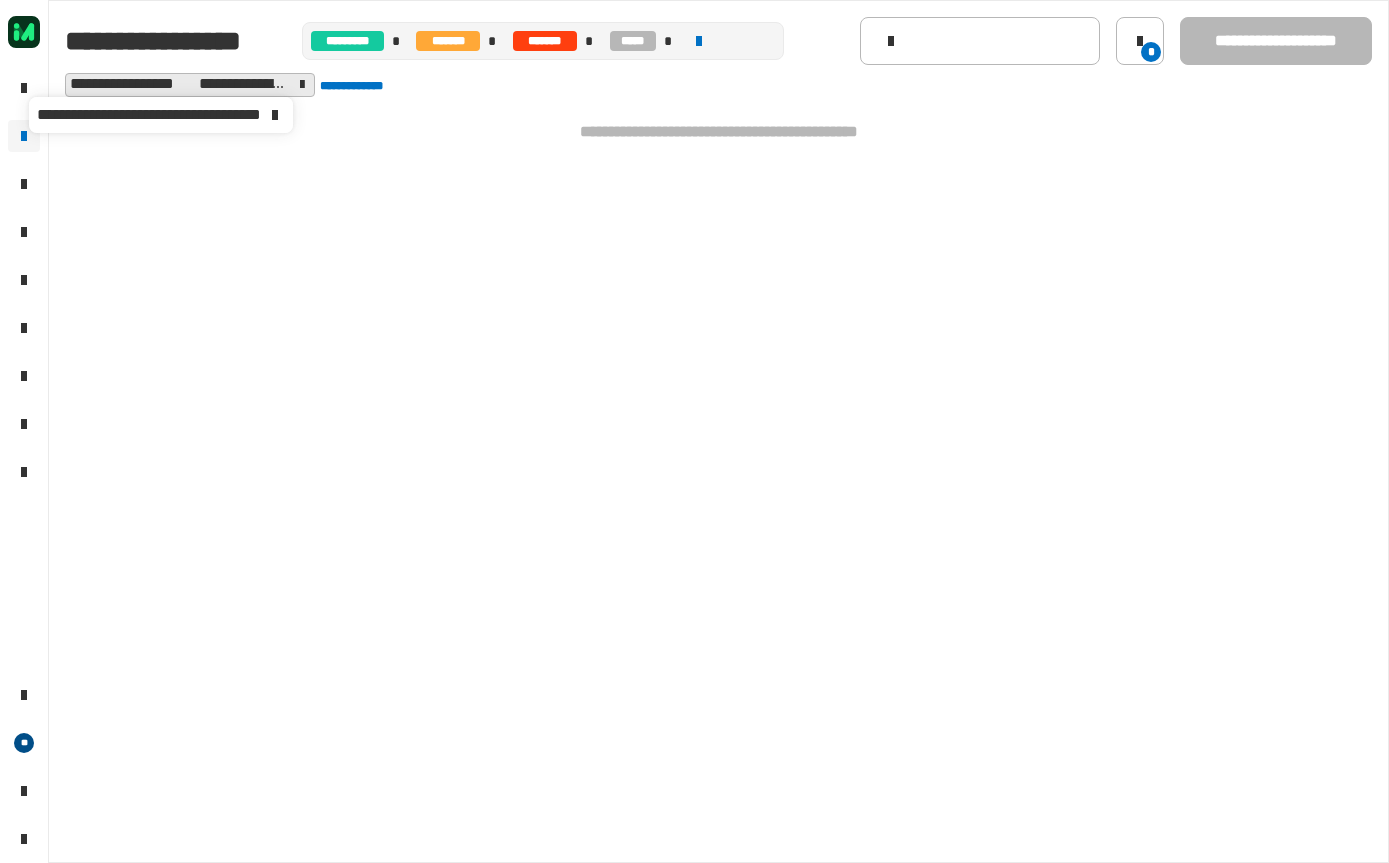 click on "**********" 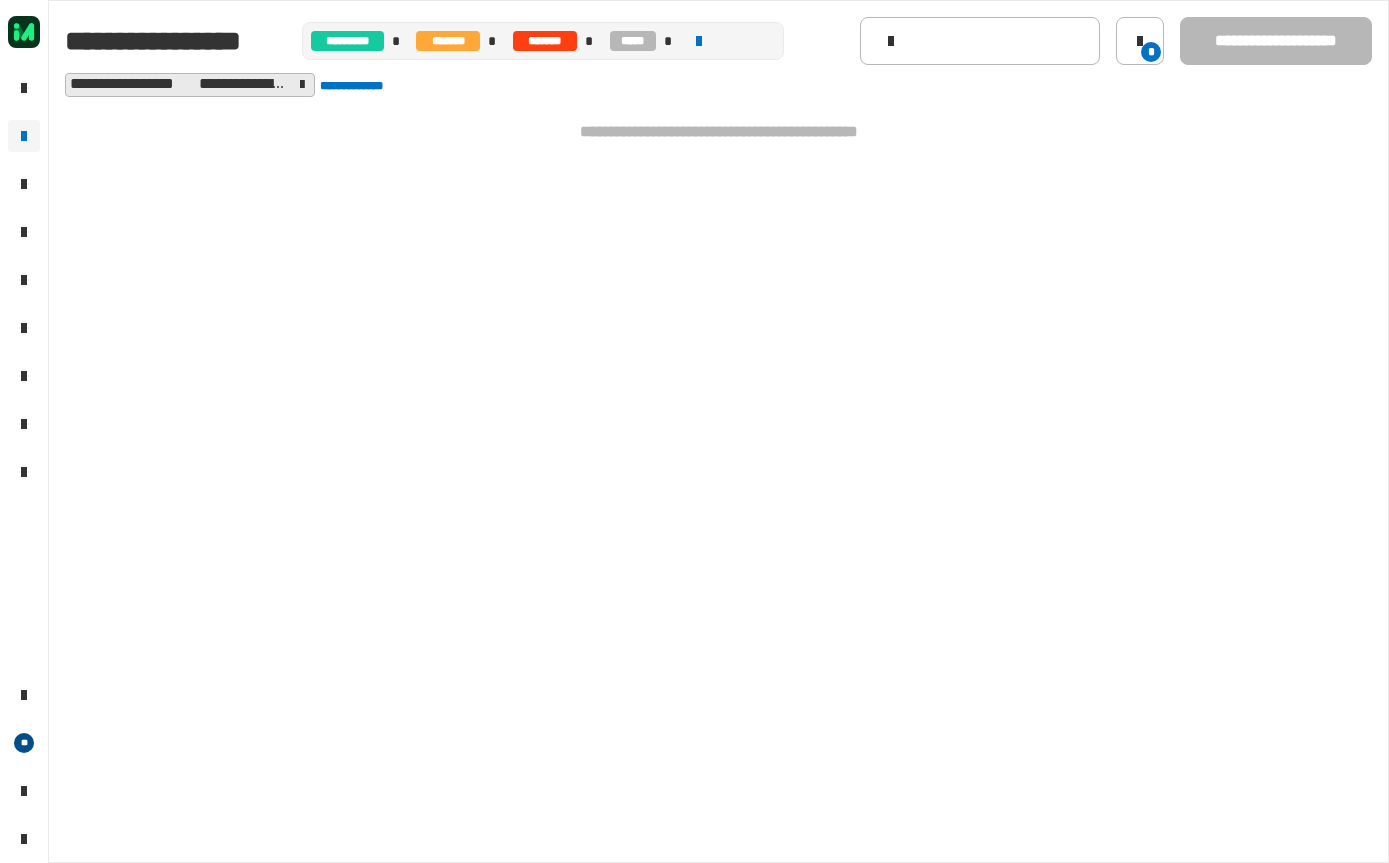 click on "**********" 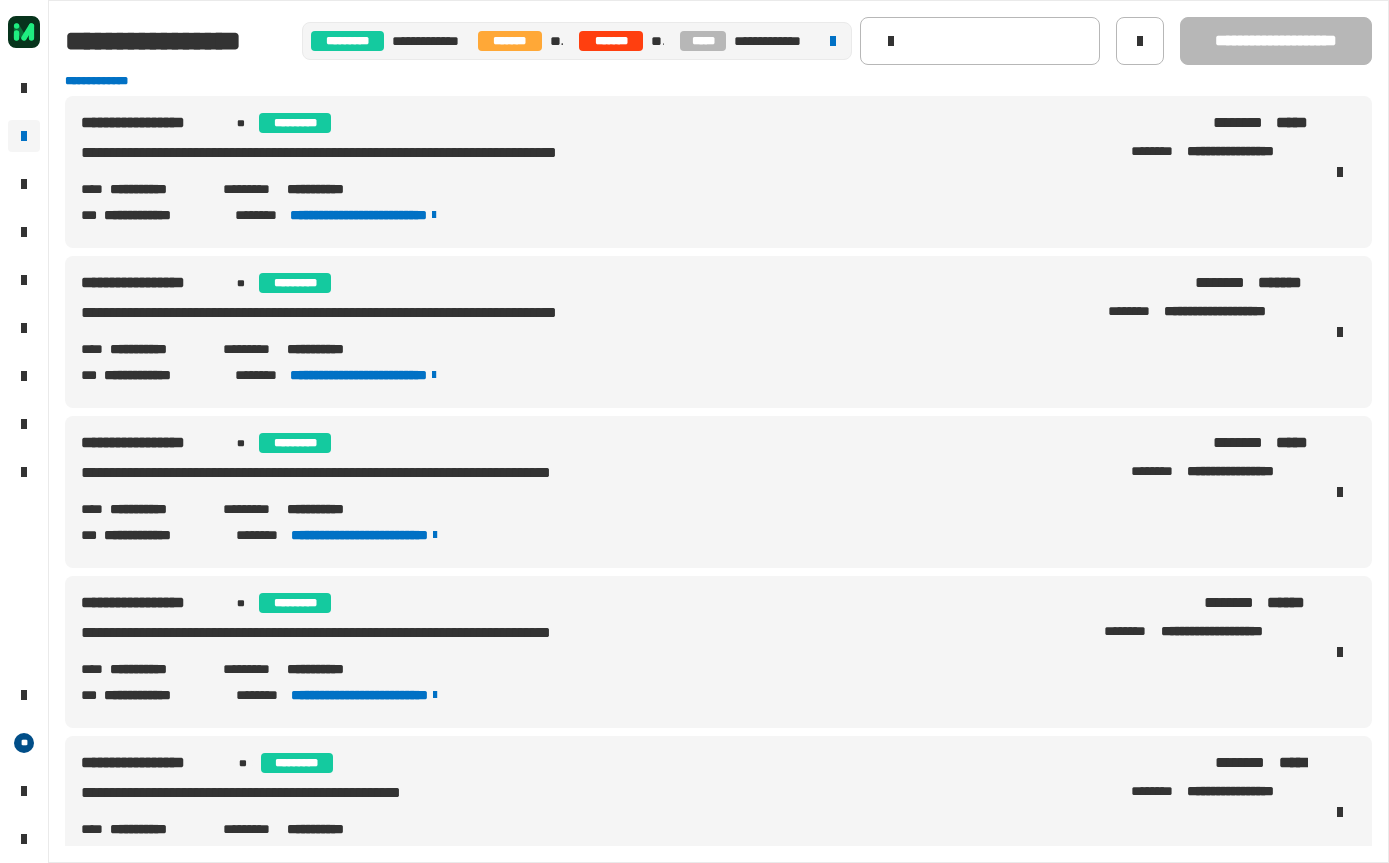 click on "**********" 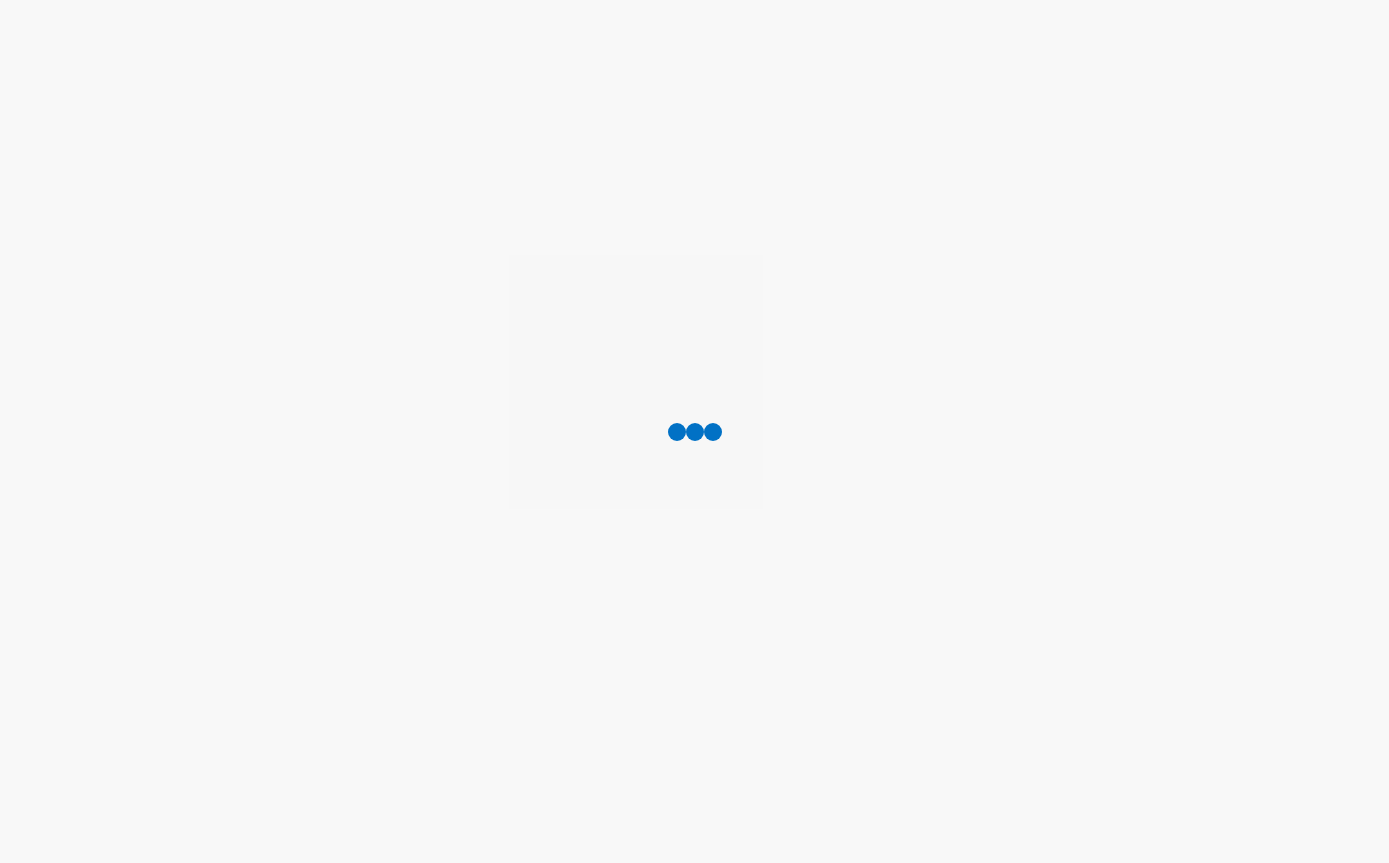 scroll, scrollTop: 0, scrollLeft: 0, axis: both 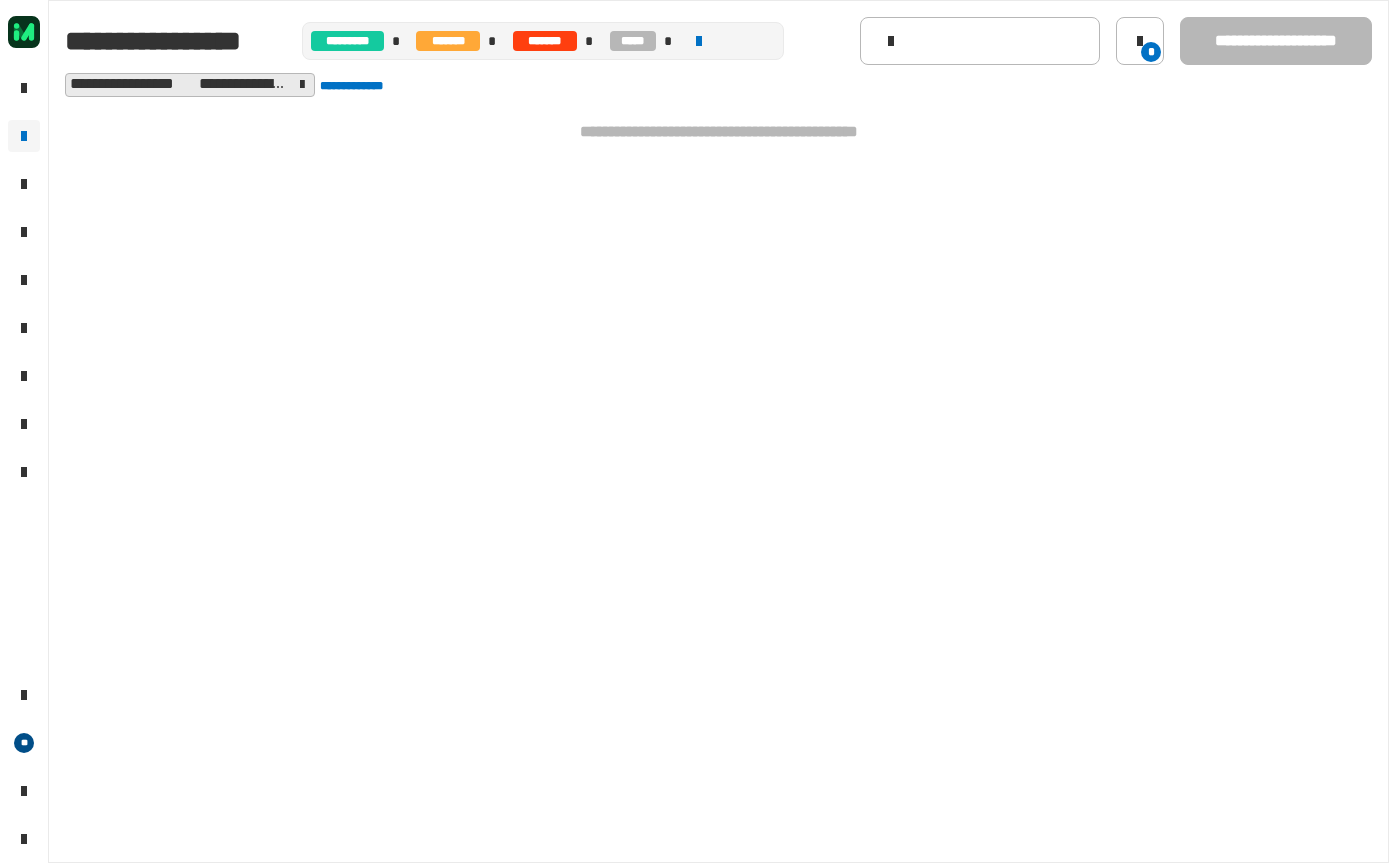 click on "**********" 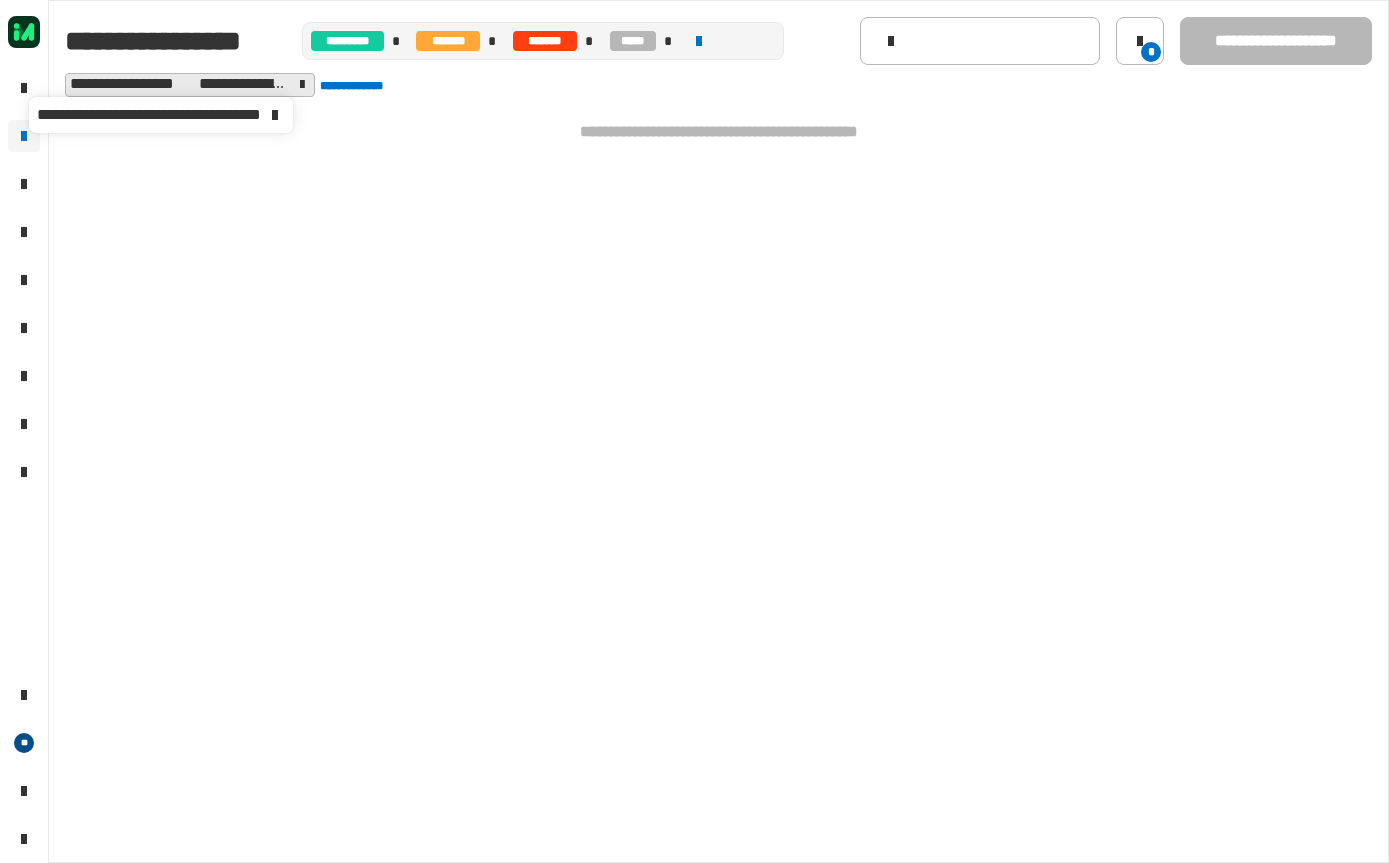 click on "**********" 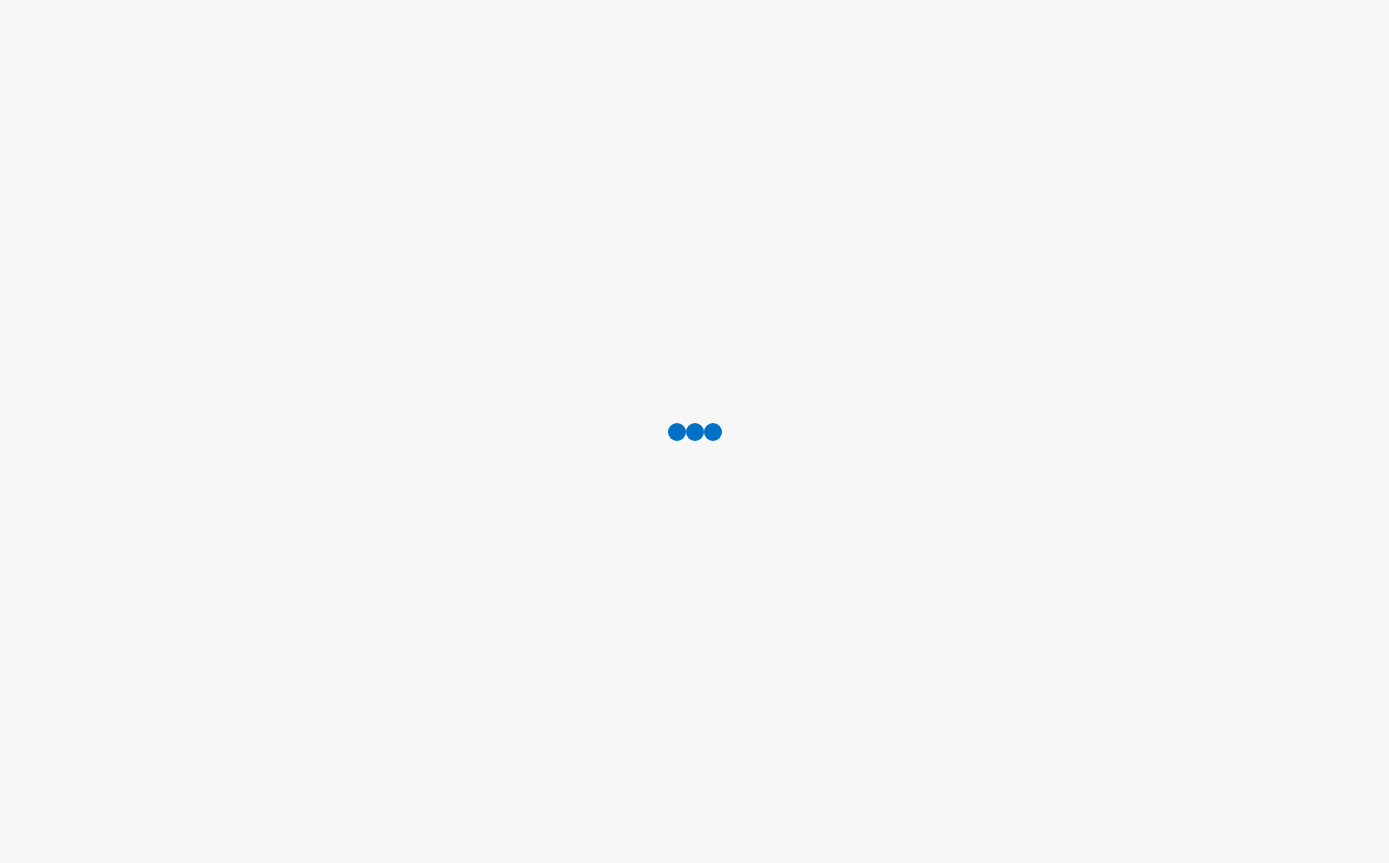 scroll, scrollTop: 0, scrollLeft: 0, axis: both 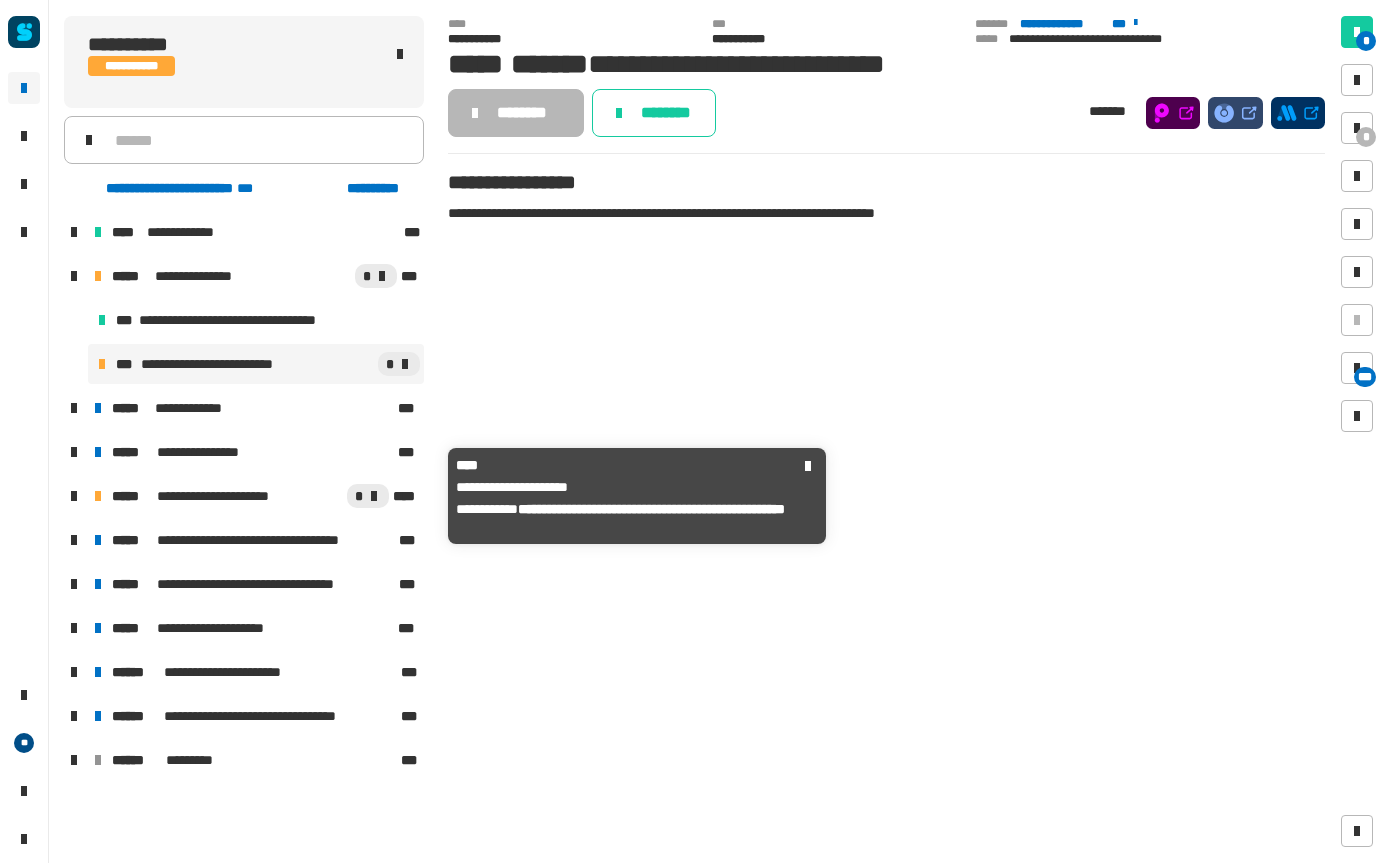 click on "**********" at bounding box center [227, 496] 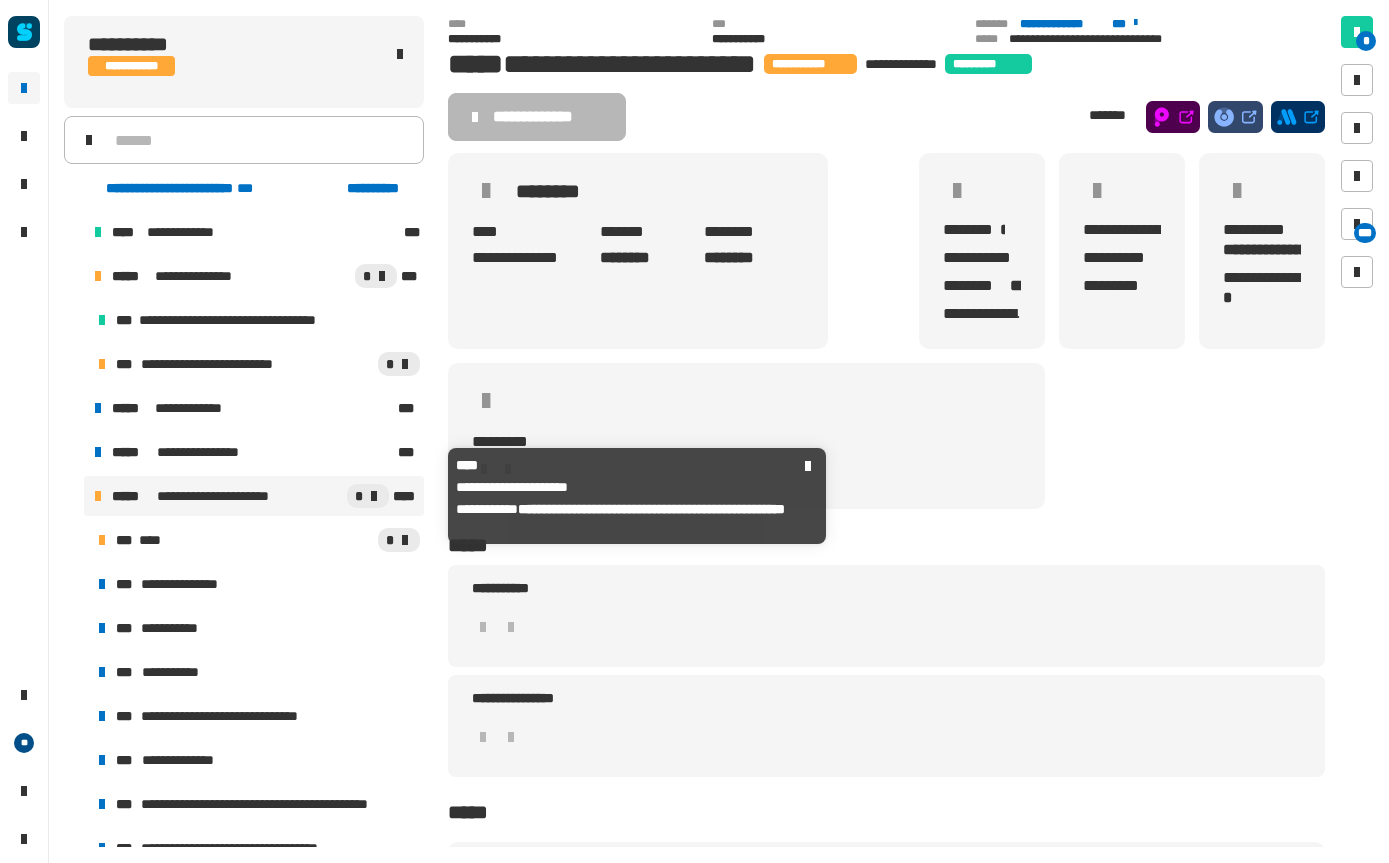 click on "**** *" at bounding box center [763, 869] 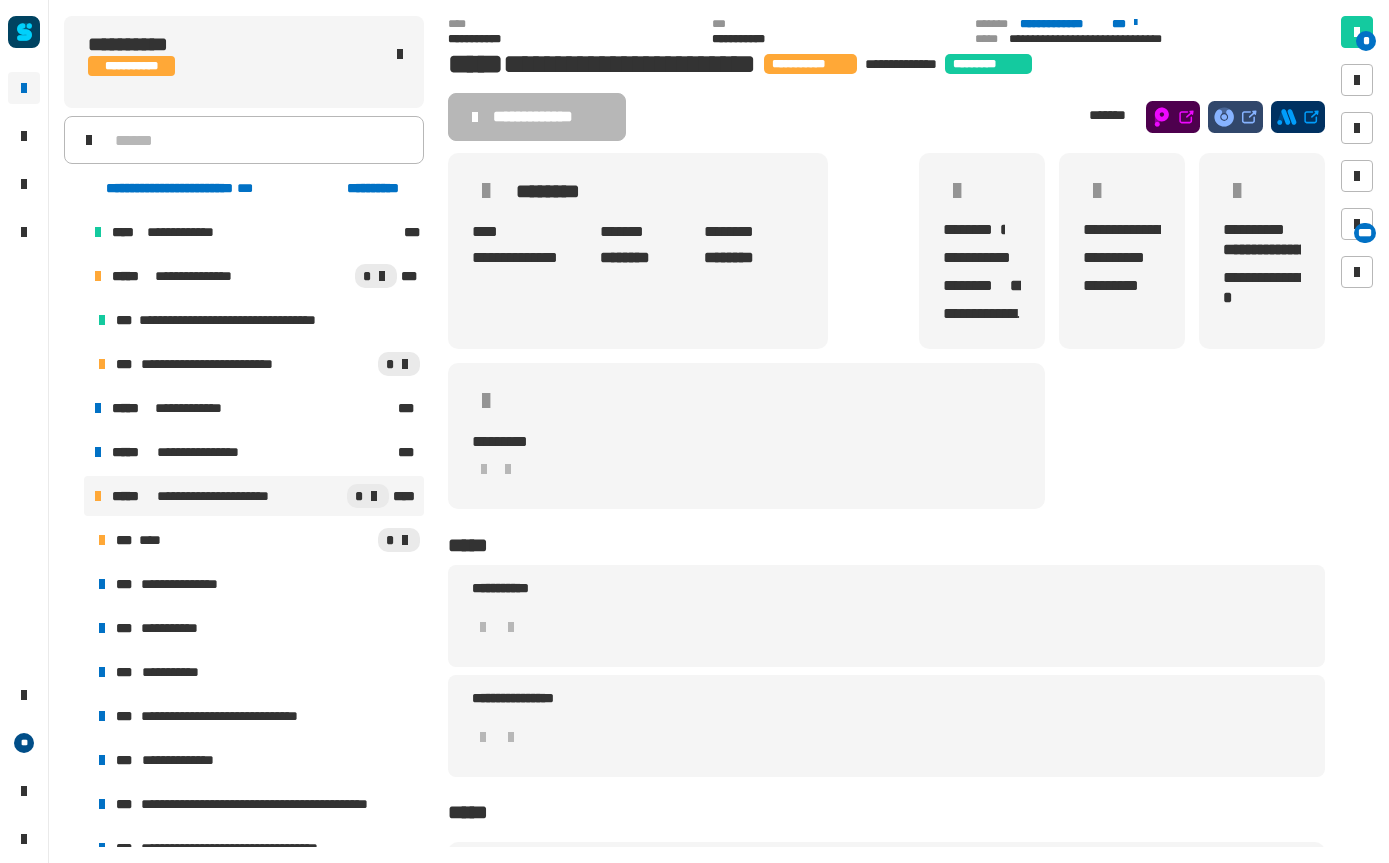 click on "****" at bounding box center (537, 869) 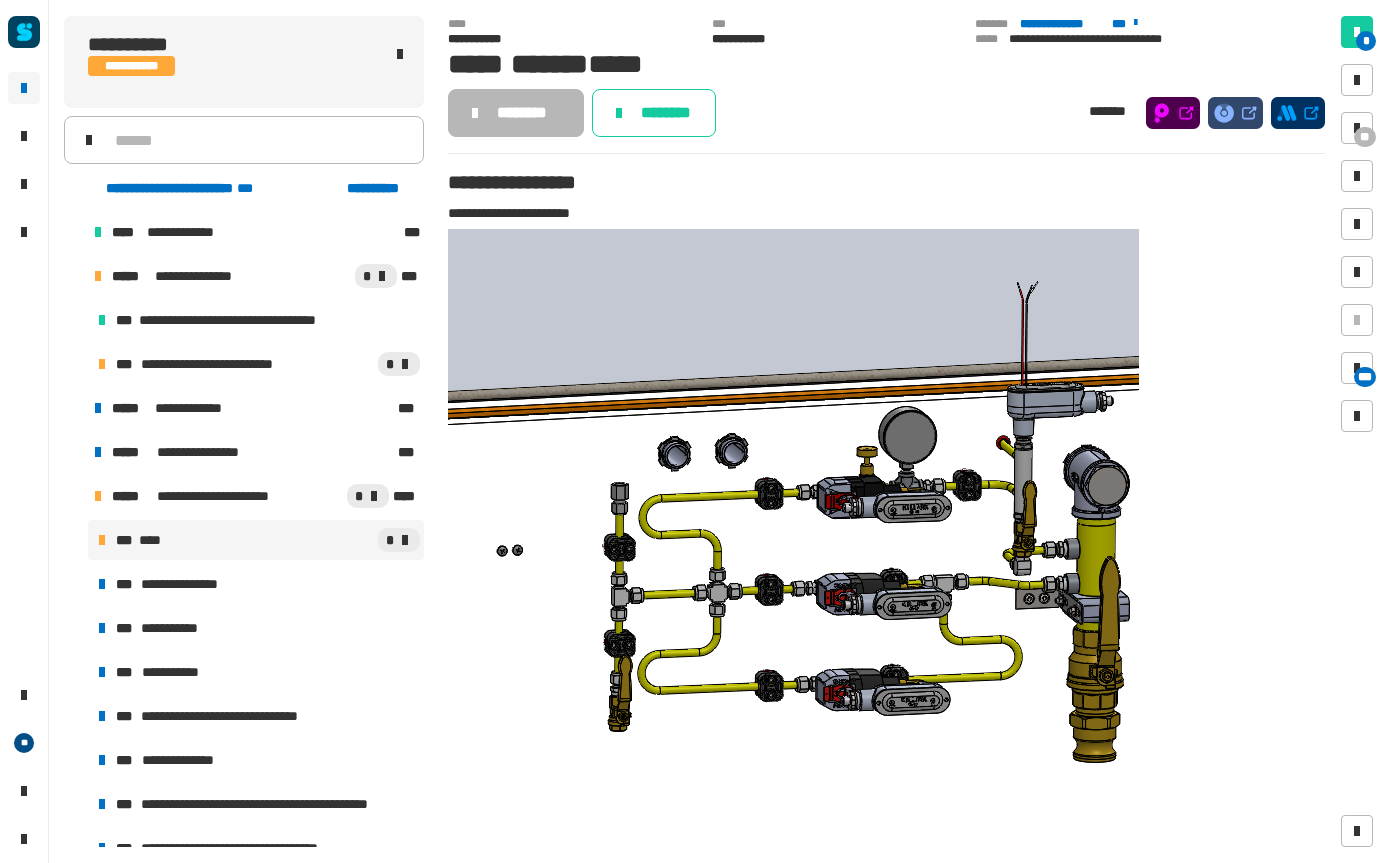 click at bounding box center (1357, 128) 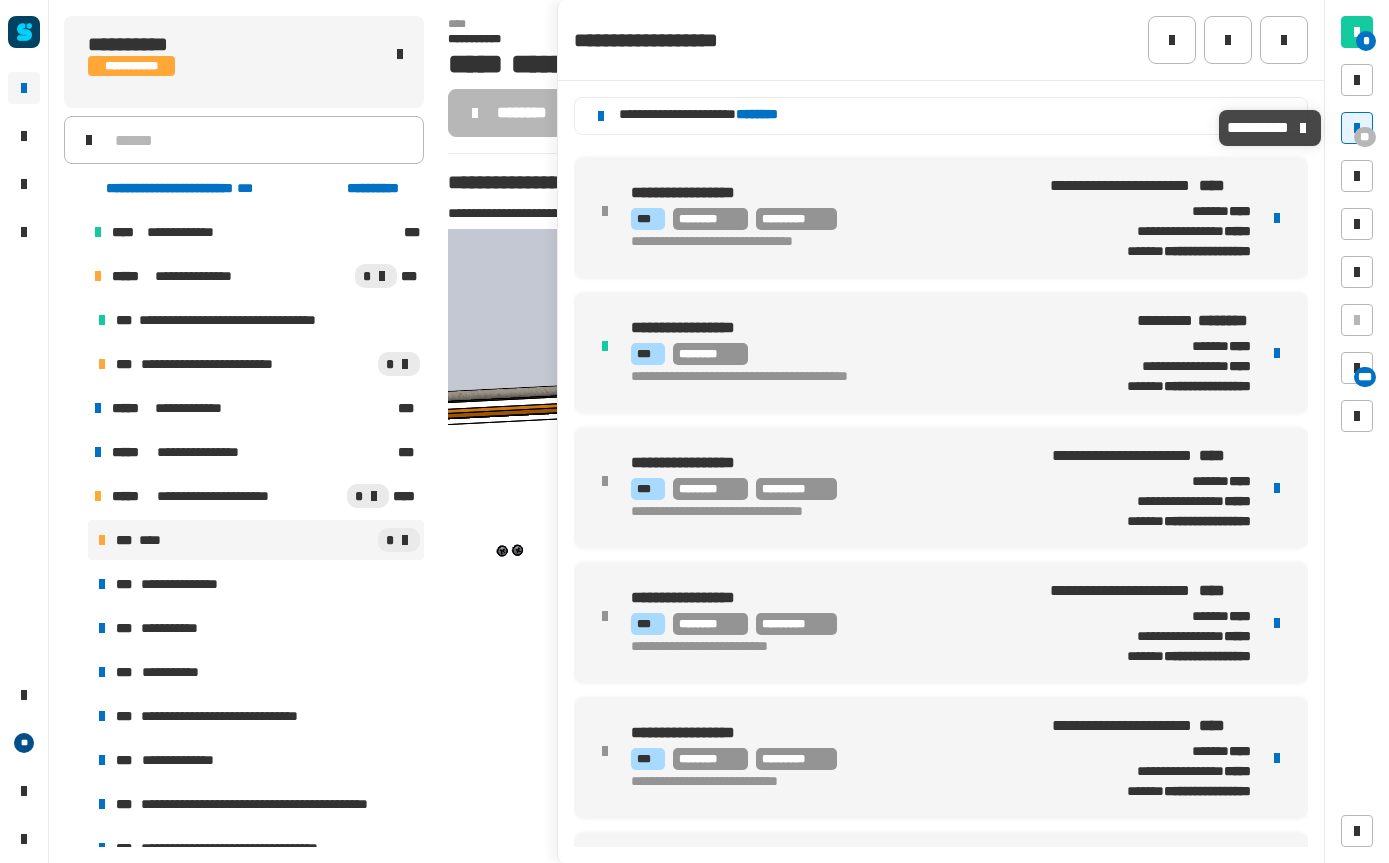 scroll, scrollTop: 2695, scrollLeft: 0, axis: vertical 